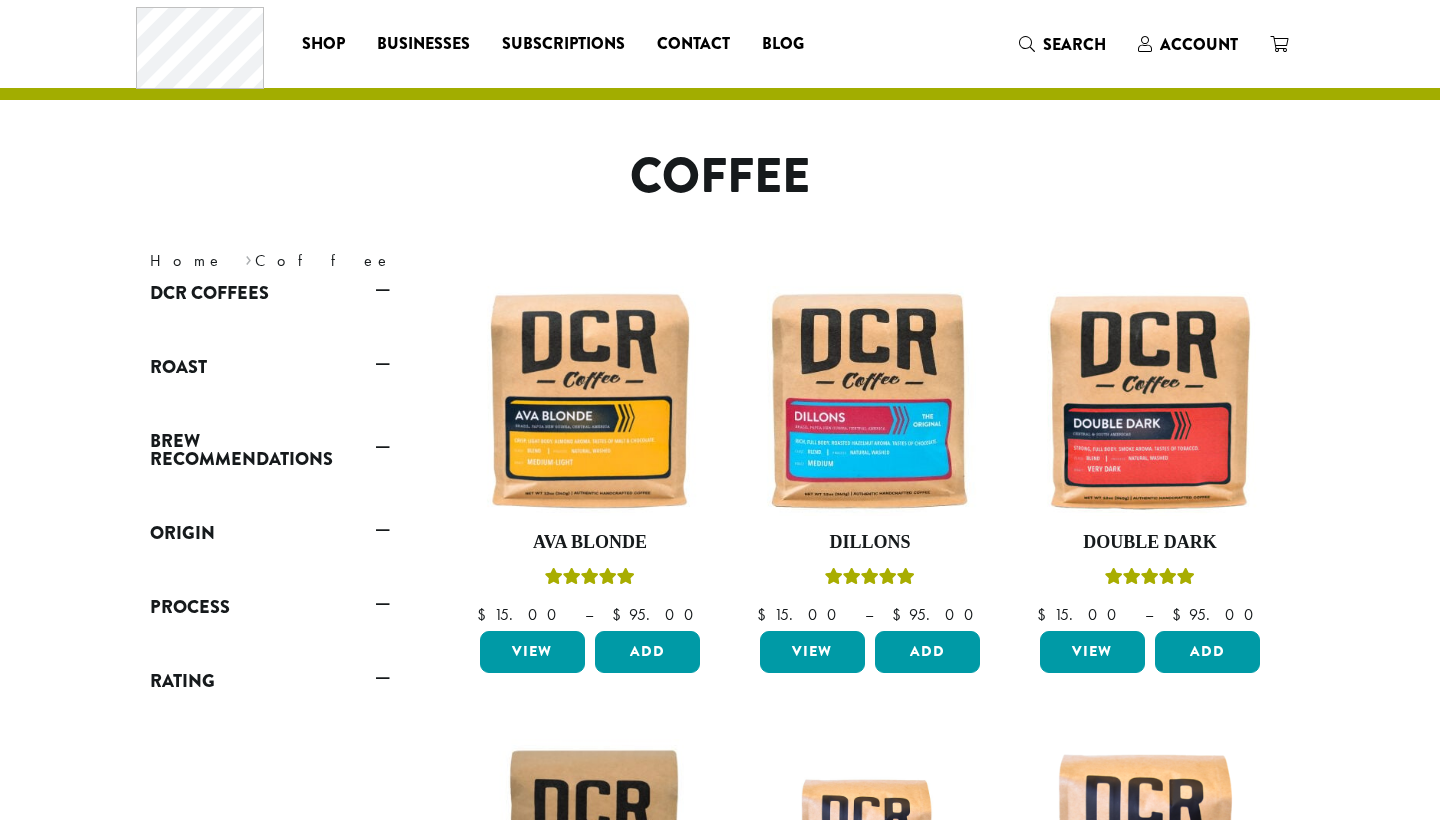scroll, scrollTop: 0, scrollLeft: 0, axis: both 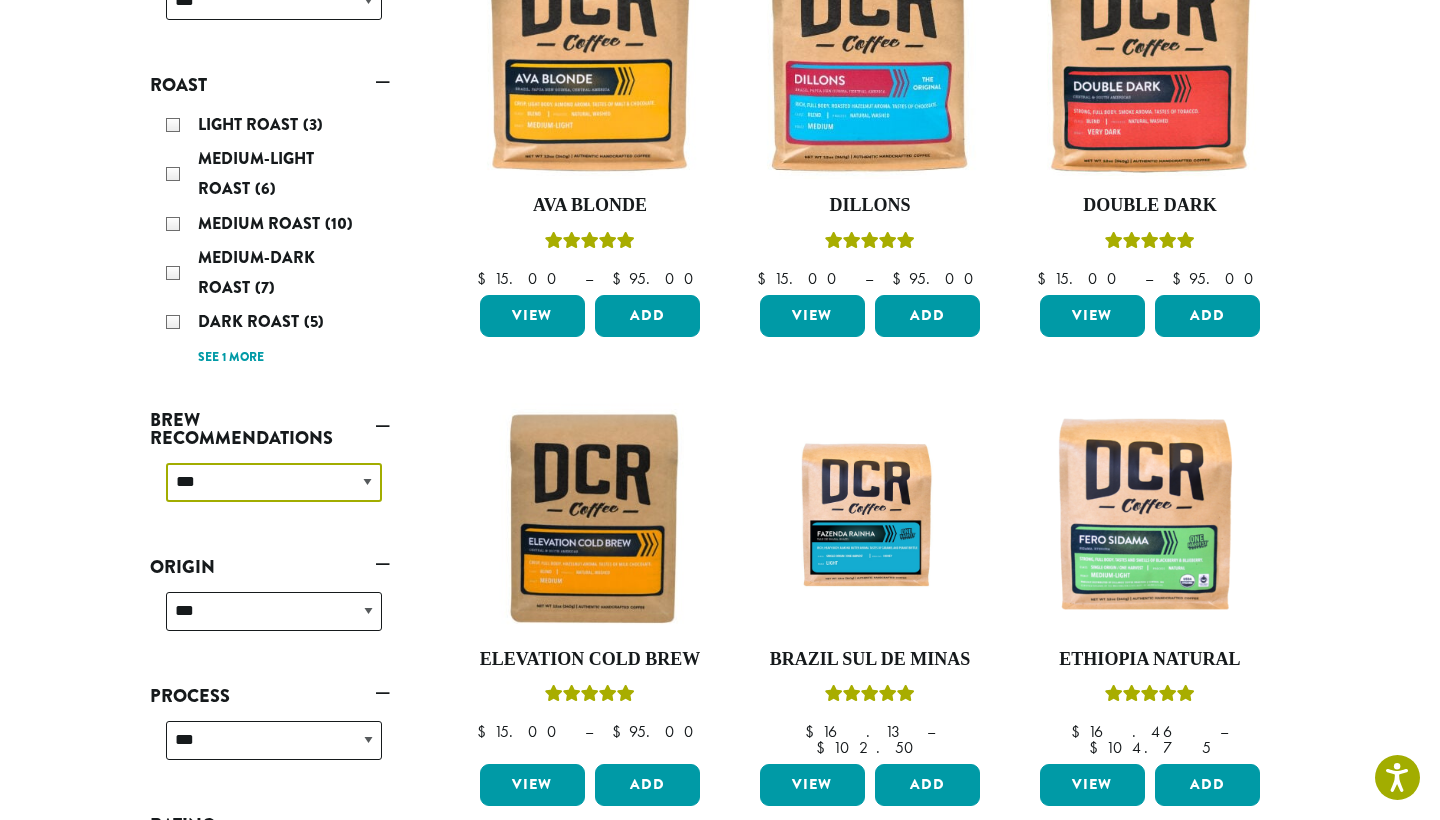 select on "*********" 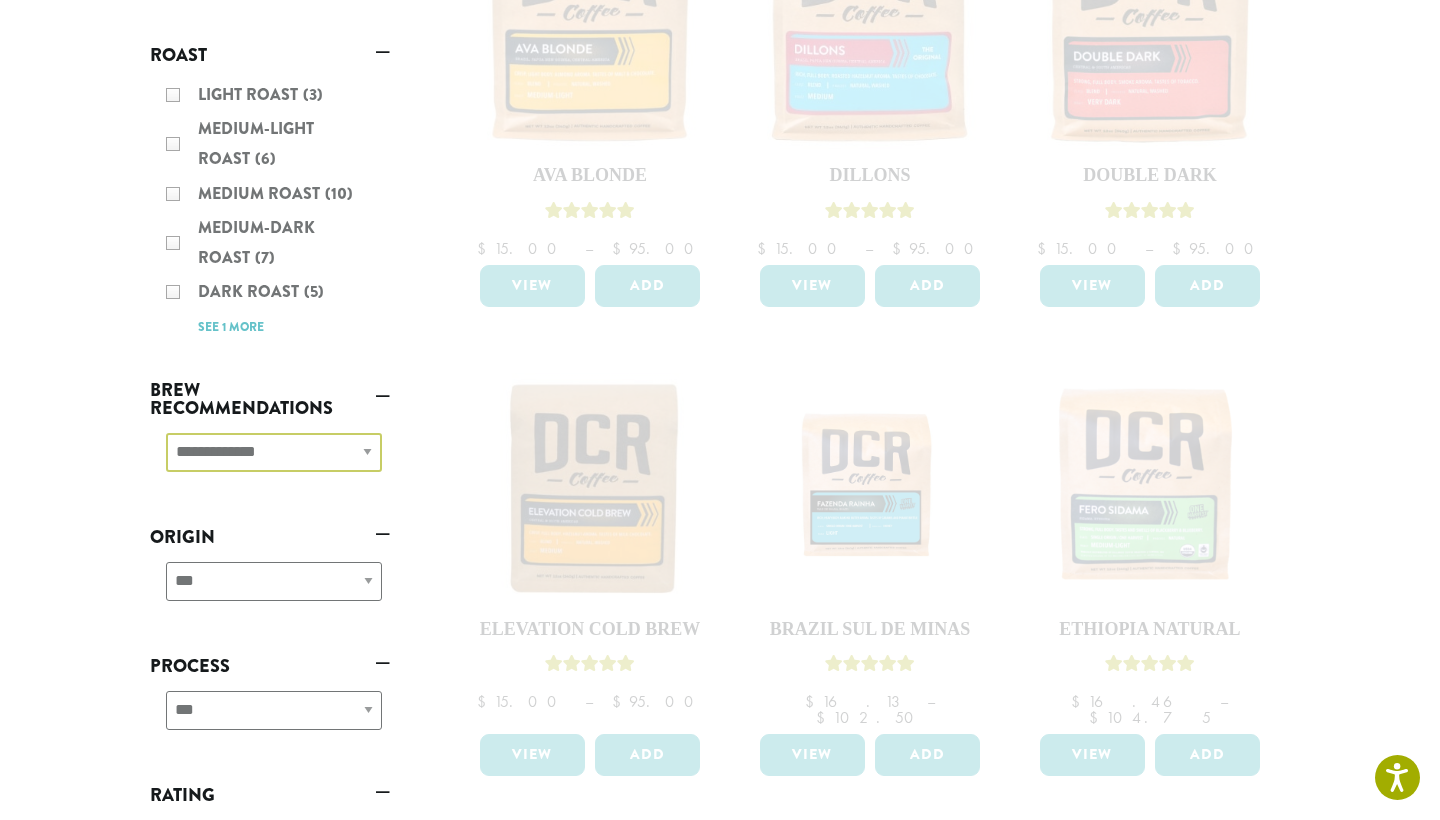 scroll, scrollTop: 479, scrollLeft: 0, axis: vertical 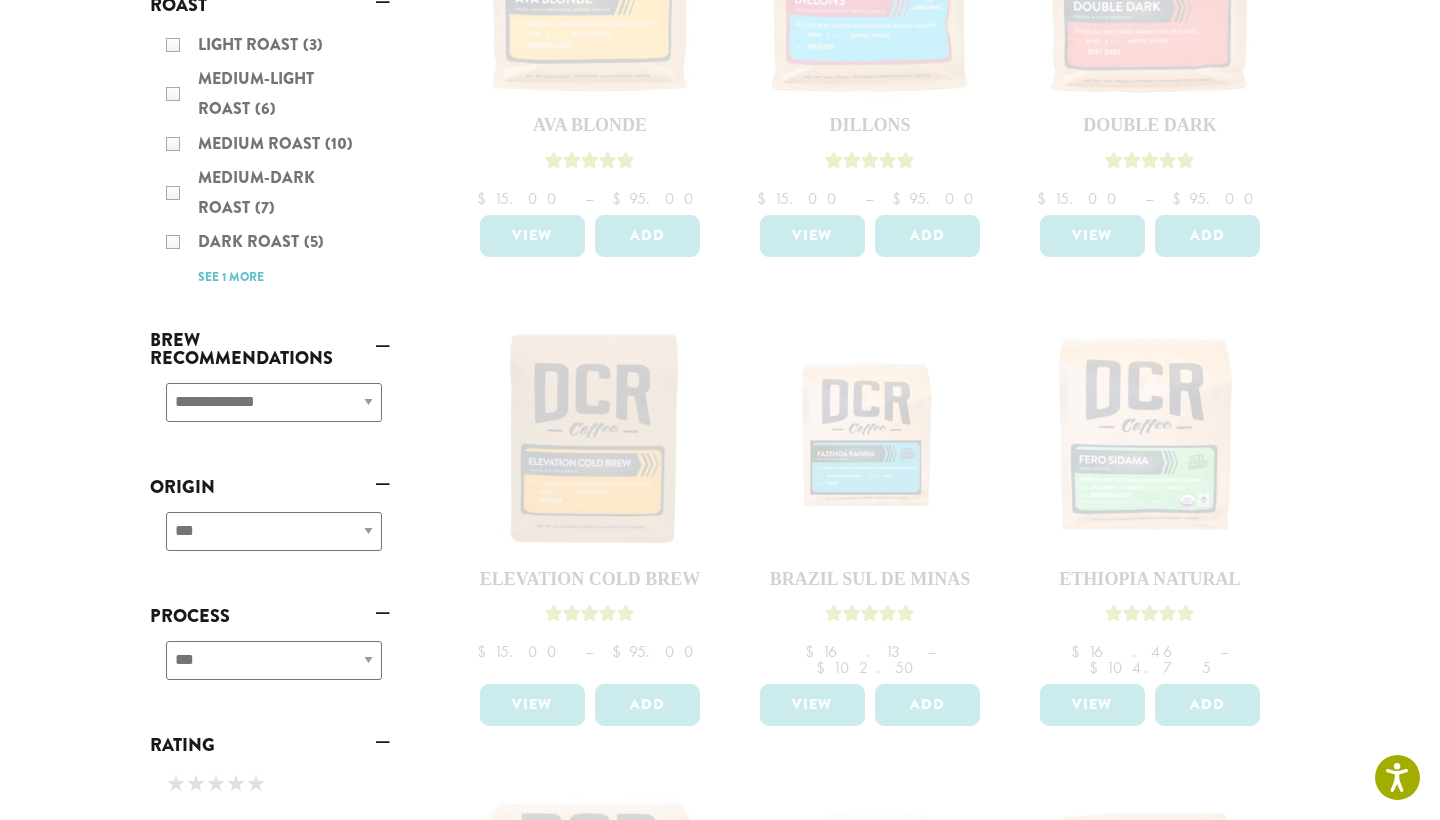 click on "**********" at bounding box center [270, 668] 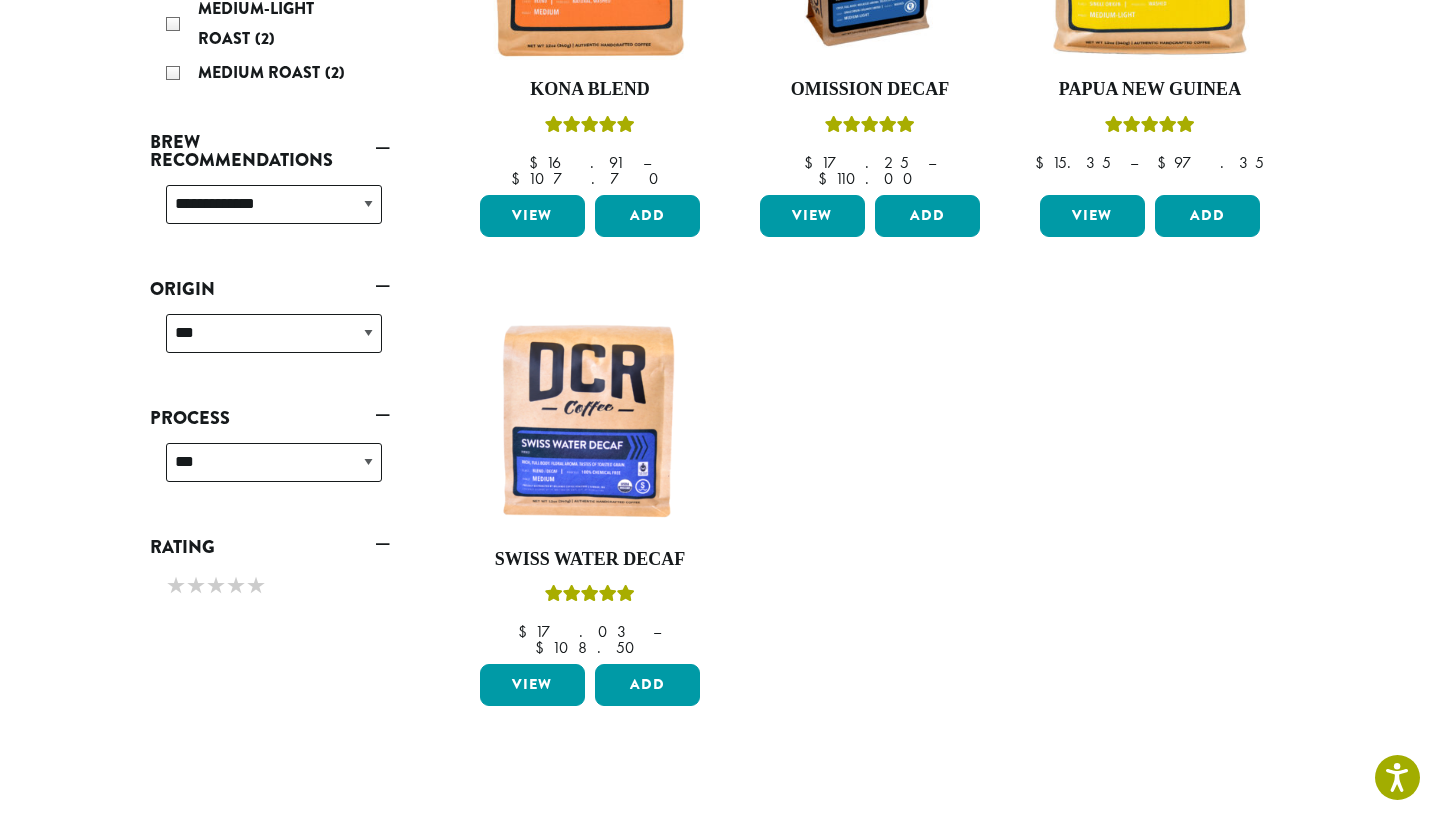 scroll, scrollTop: 545, scrollLeft: 0, axis: vertical 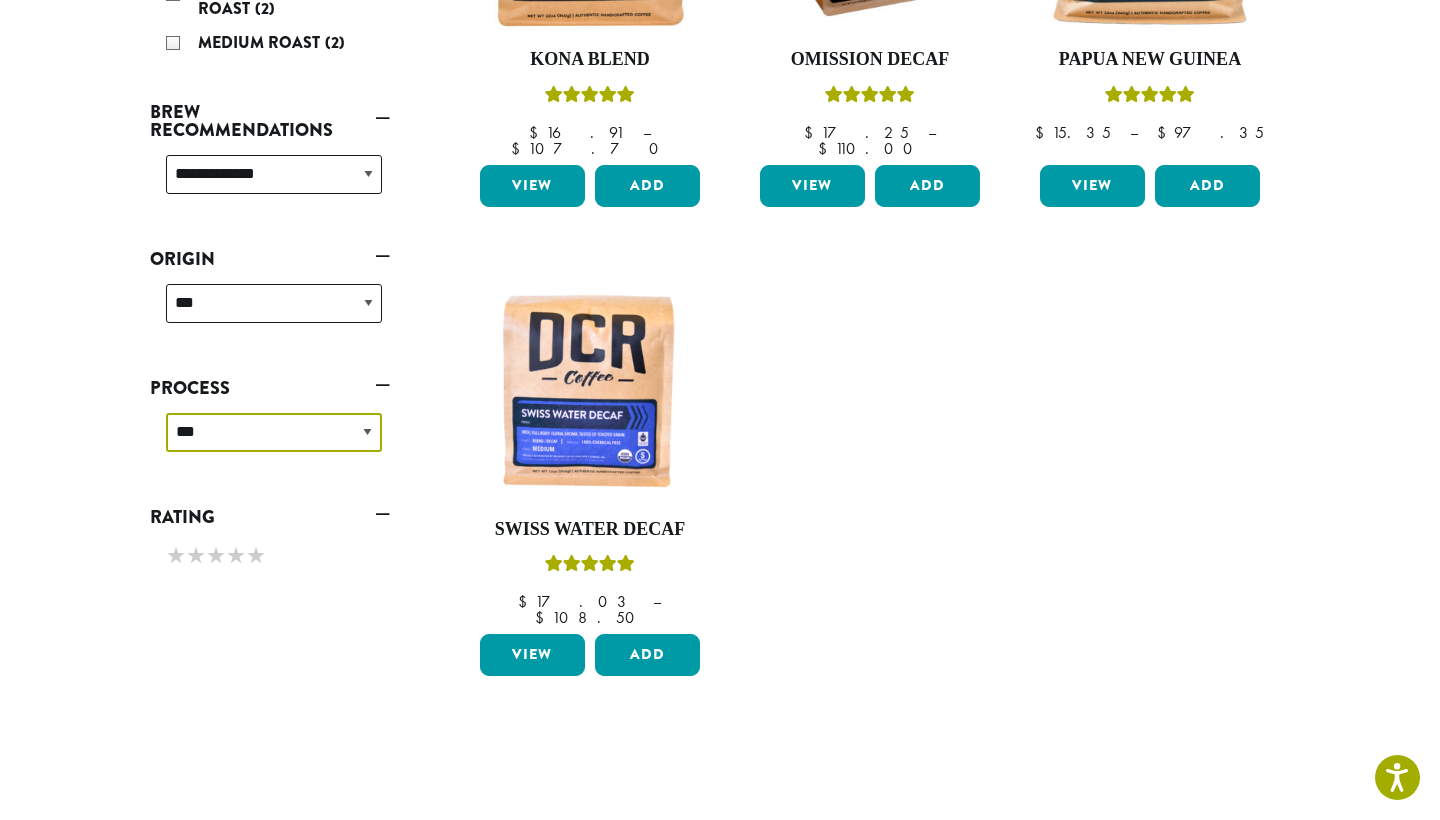 drag, startPoint x: 368, startPoint y: 428, endPoint x: 425, endPoint y: 362, distance: 87.20665 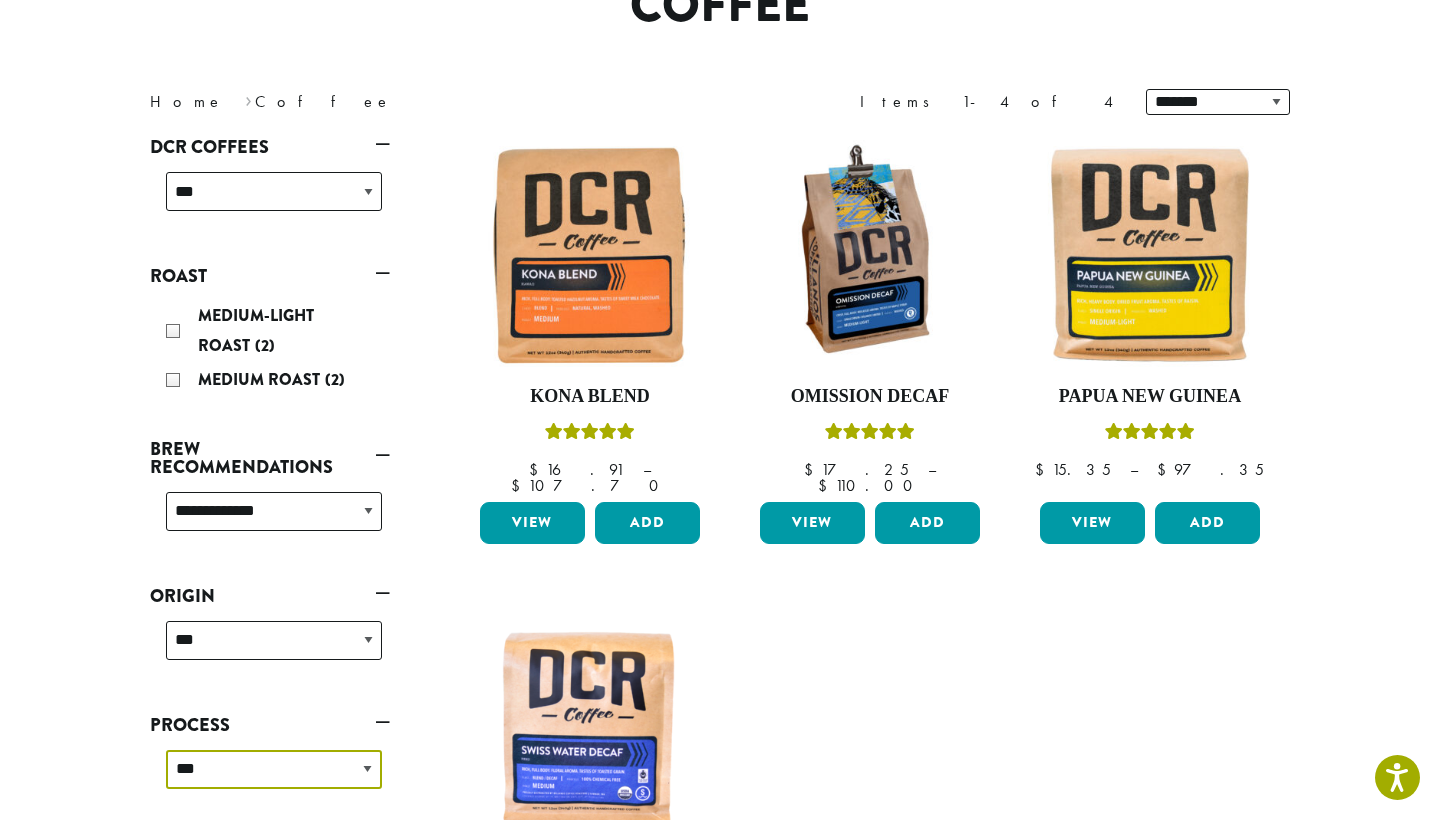 scroll, scrollTop: 207, scrollLeft: 0, axis: vertical 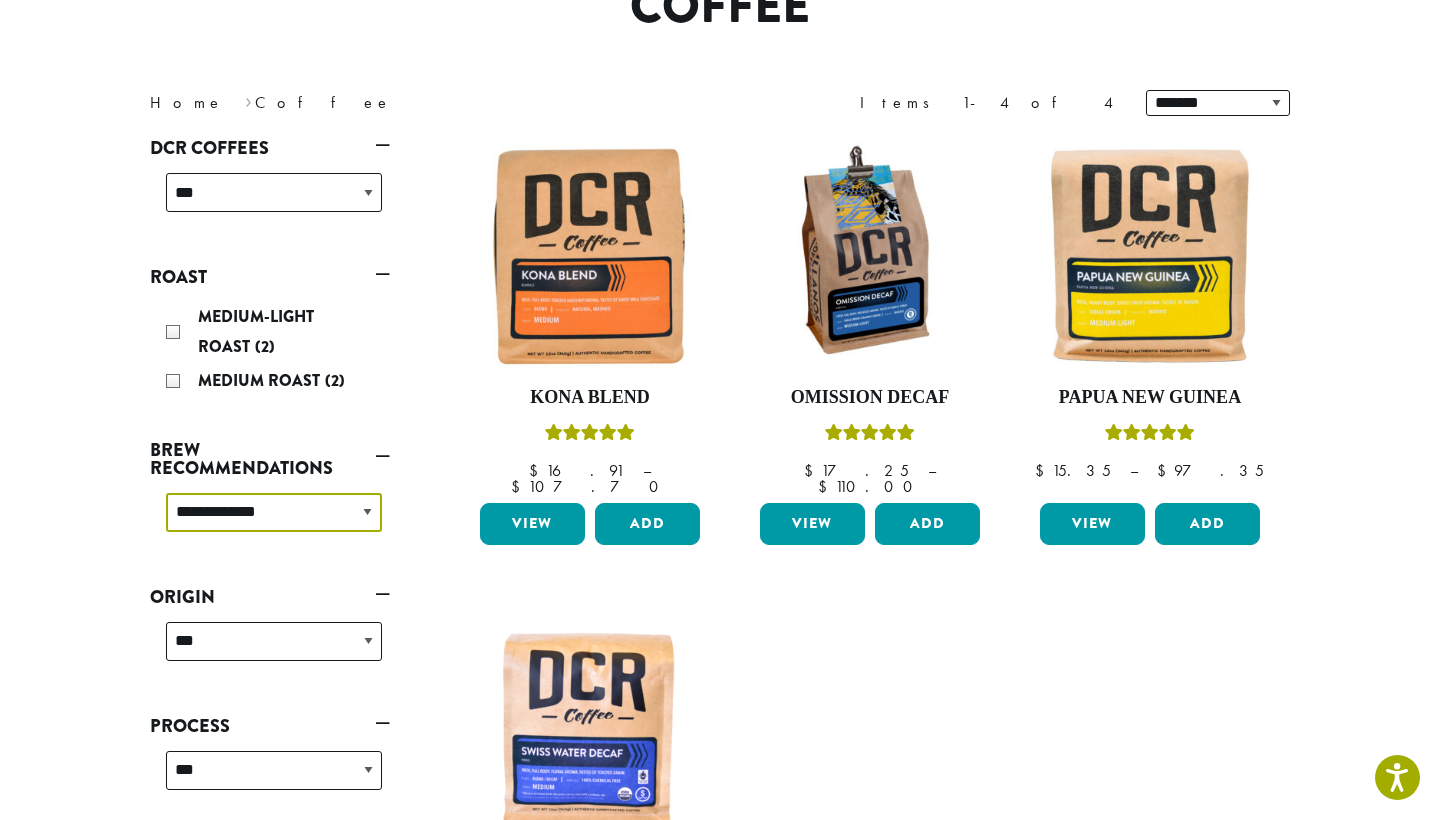 select 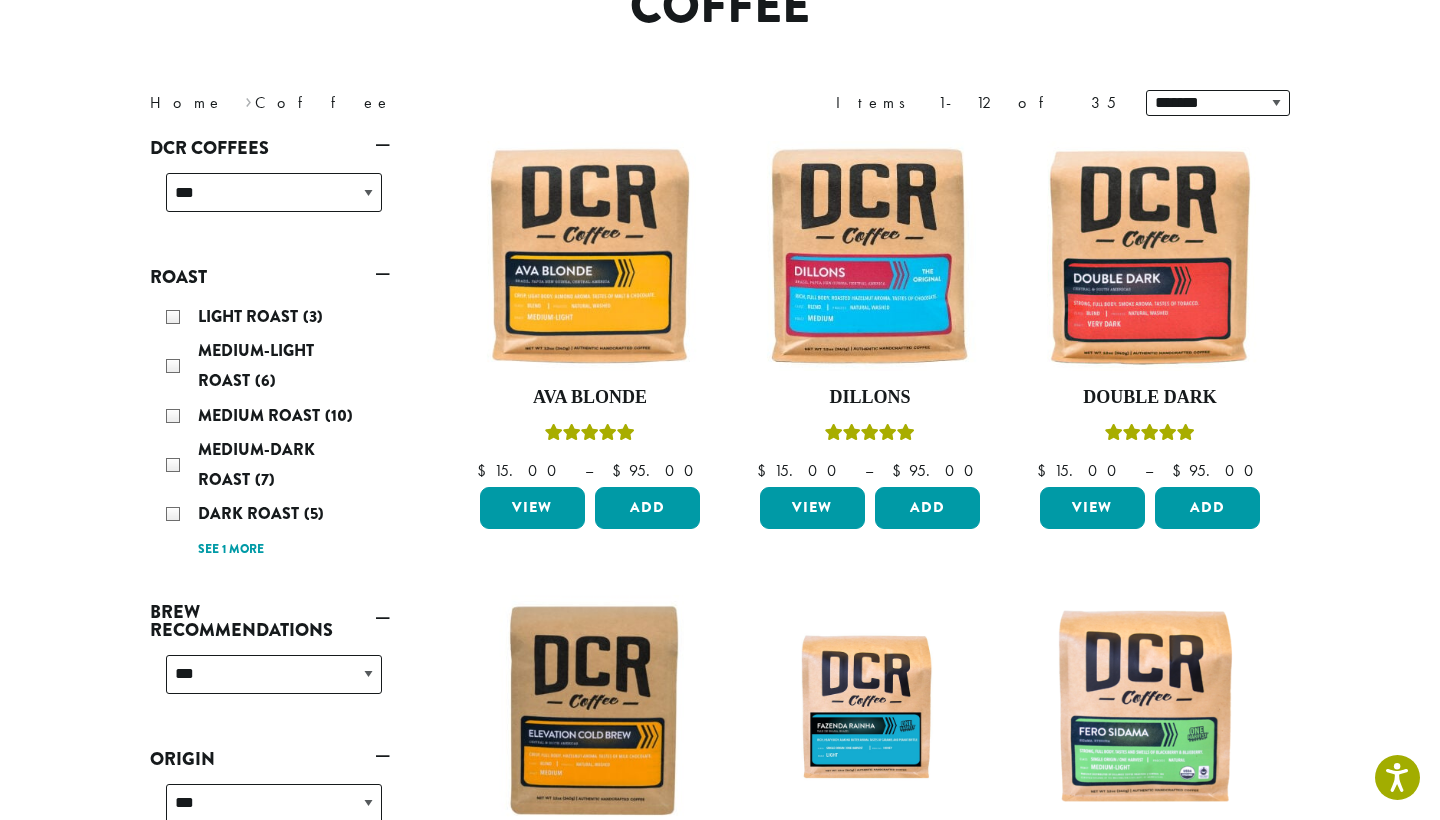 scroll, scrollTop: 122, scrollLeft: 0, axis: vertical 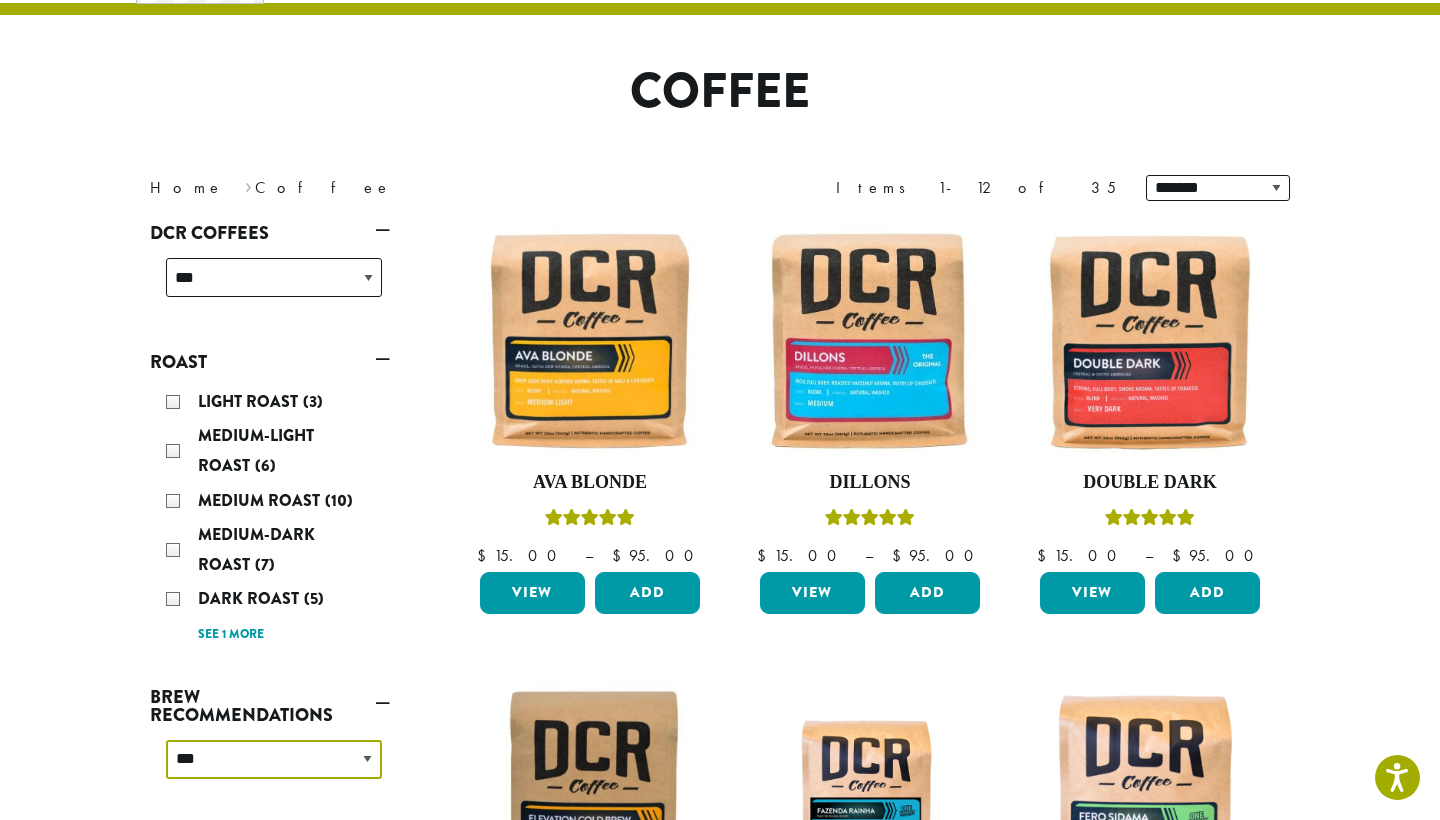 select on "*********" 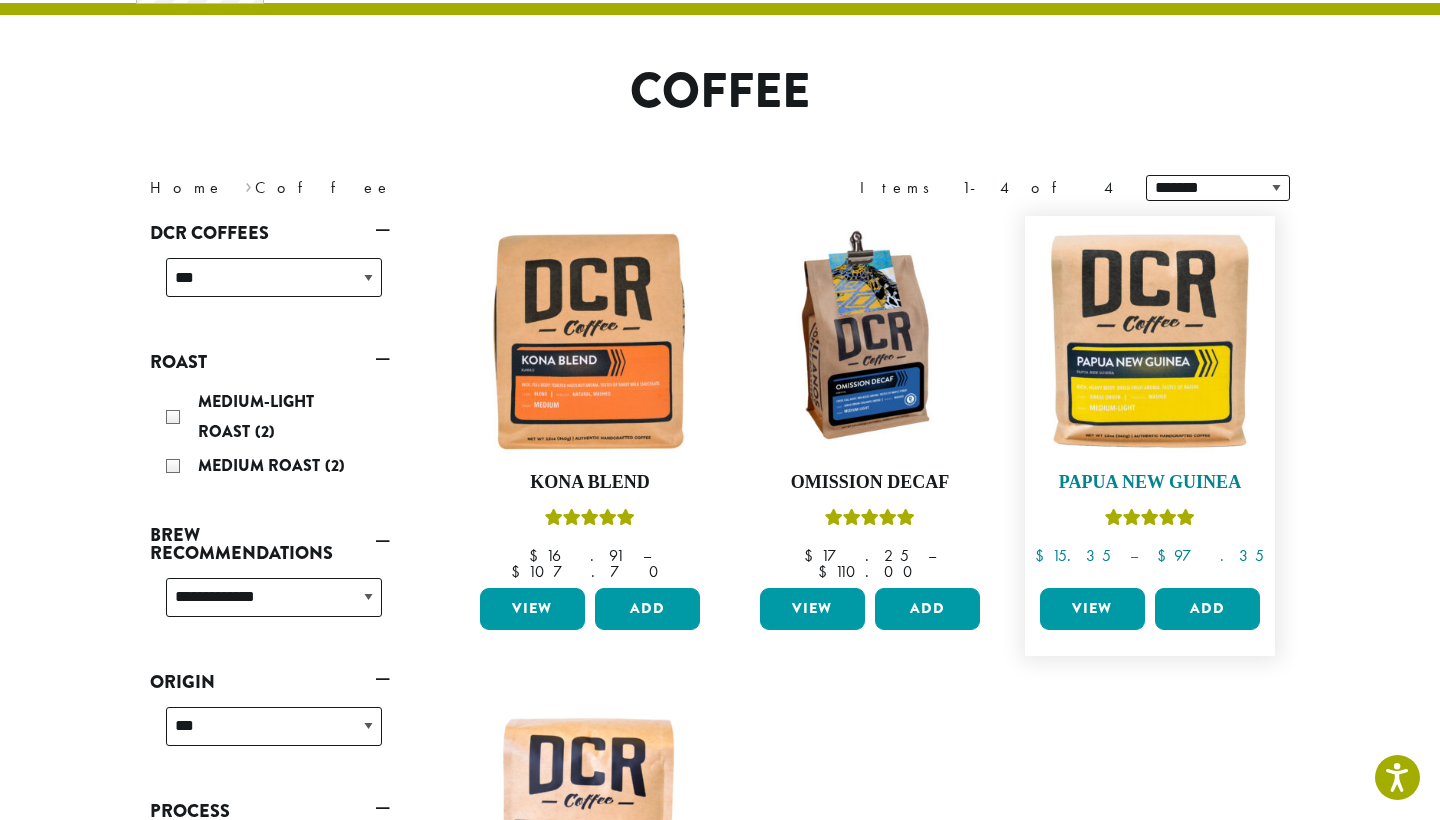 click at bounding box center (1150, 341) 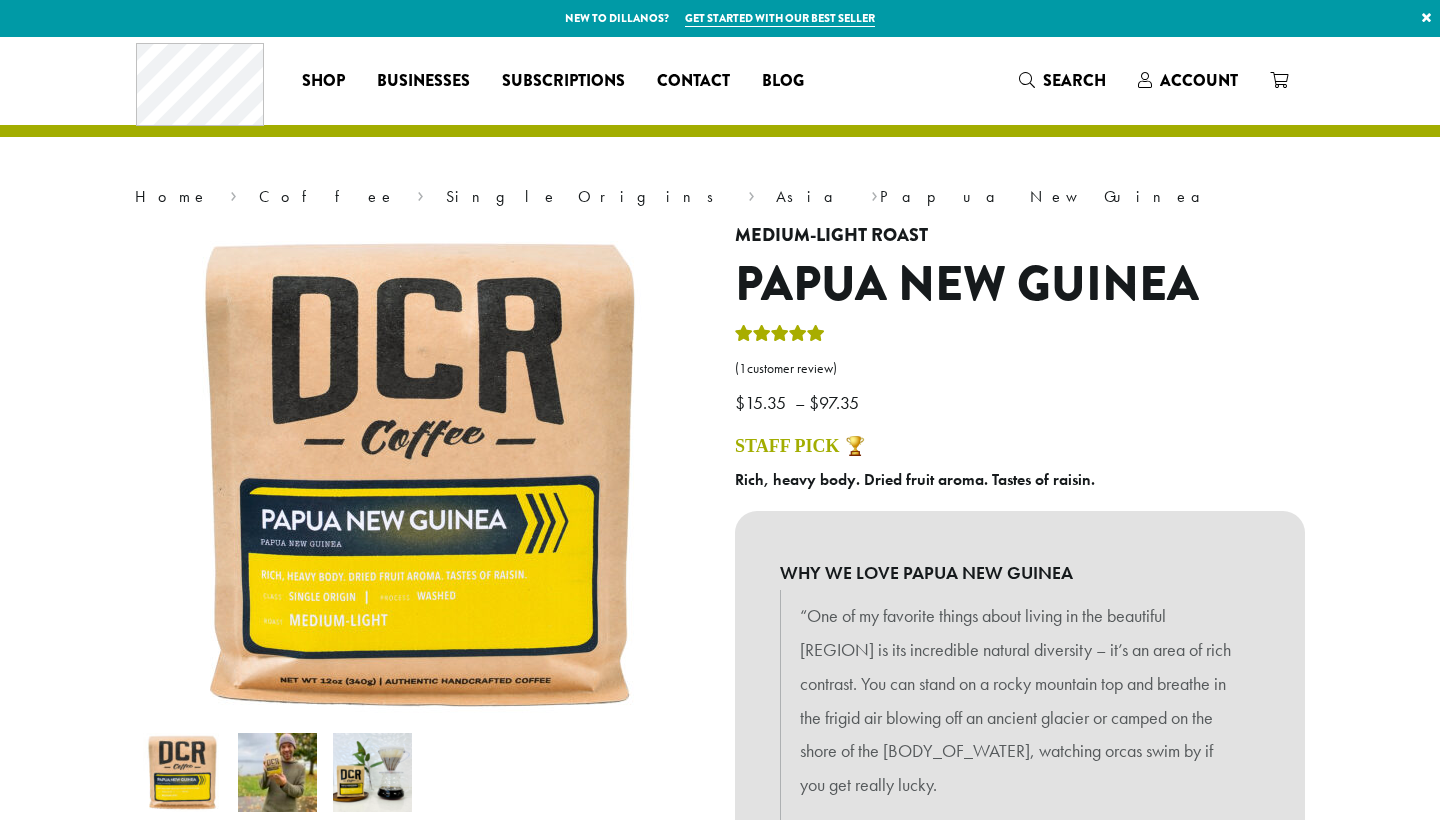 scroll, scrollTop: 0, scrollLeft: 0, axis: both 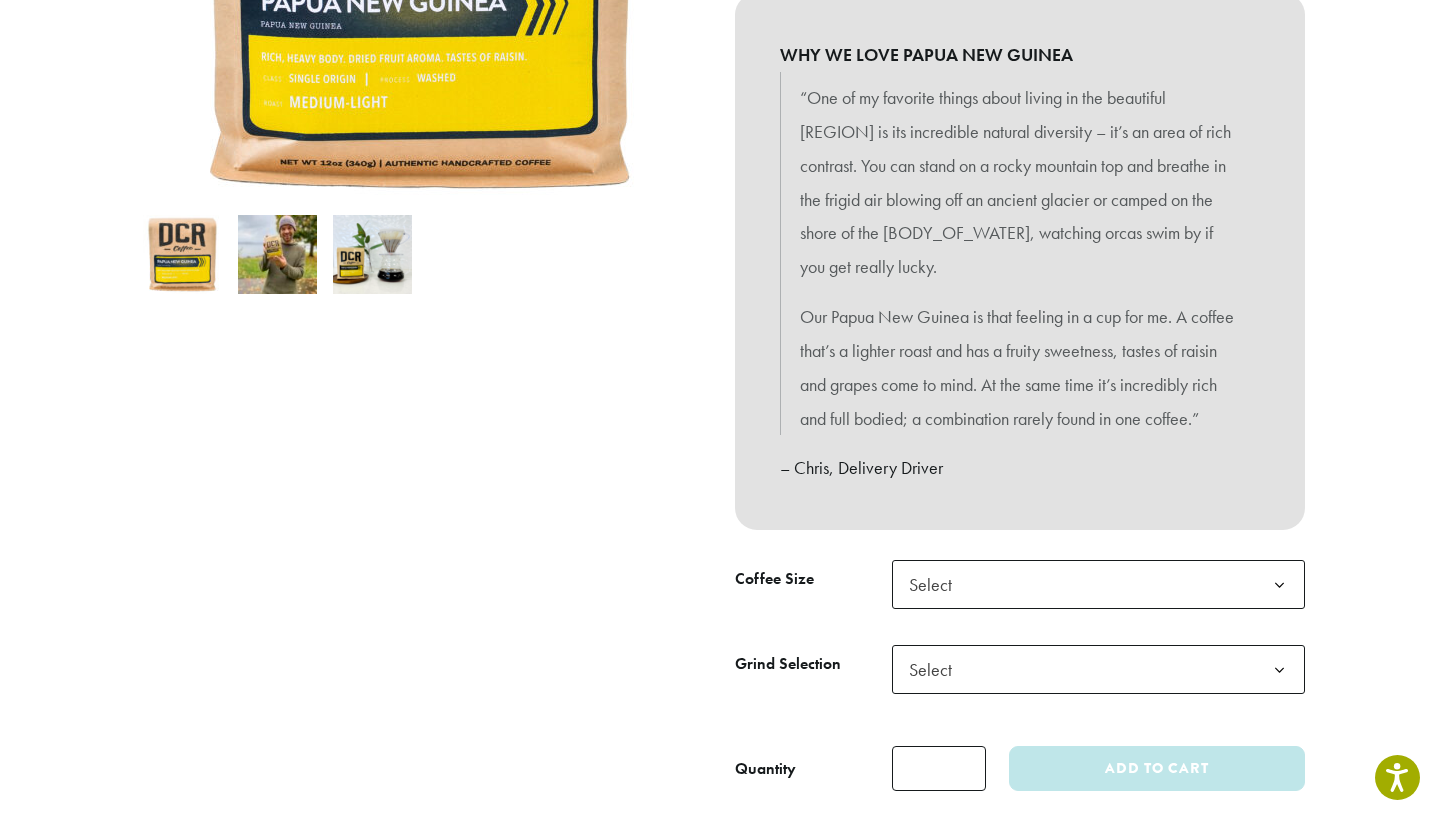 click at bounding box center [277, 254] 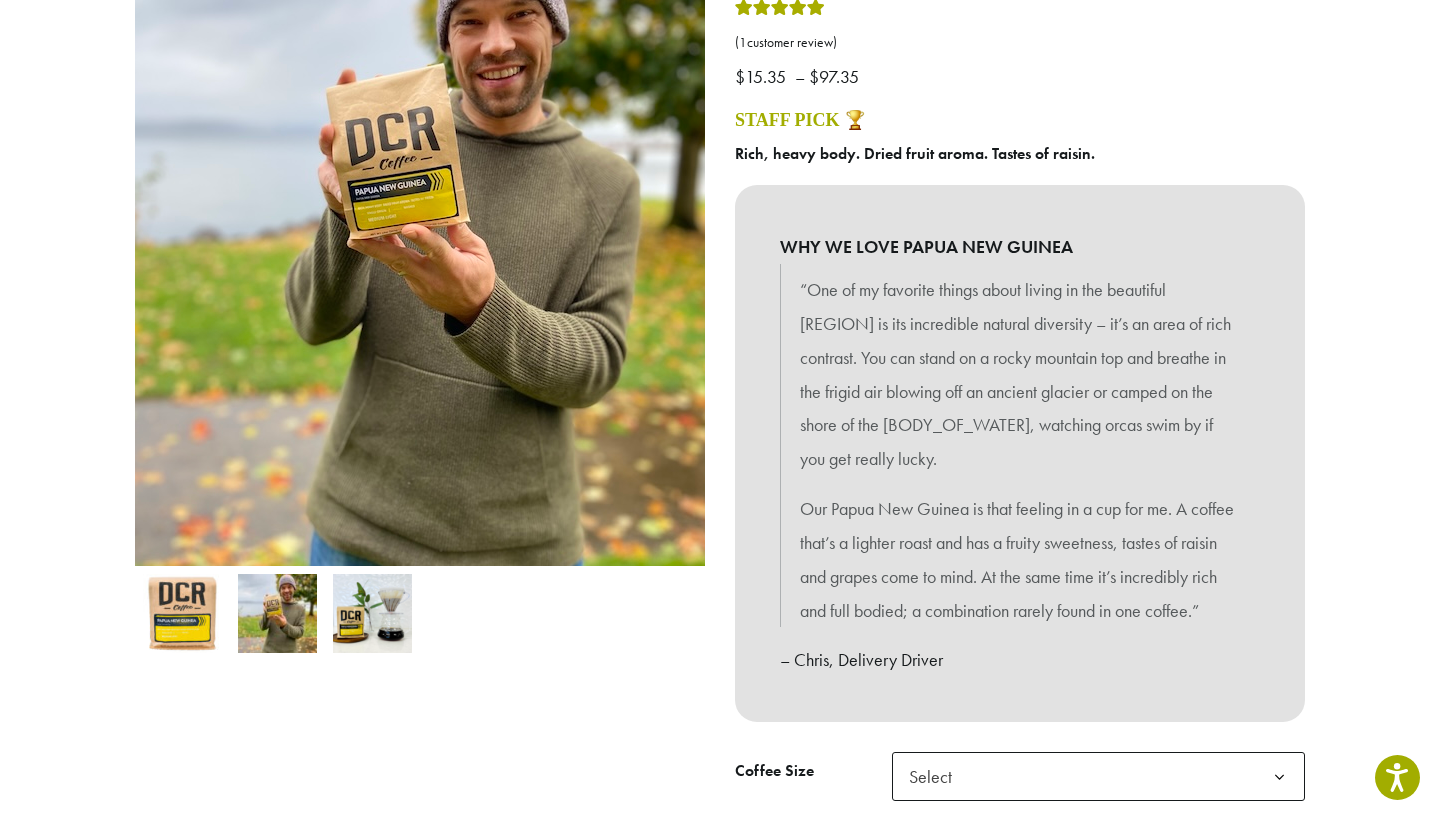 scroll, scrollTop: 305, scrollLeft: 0, axis: vertical 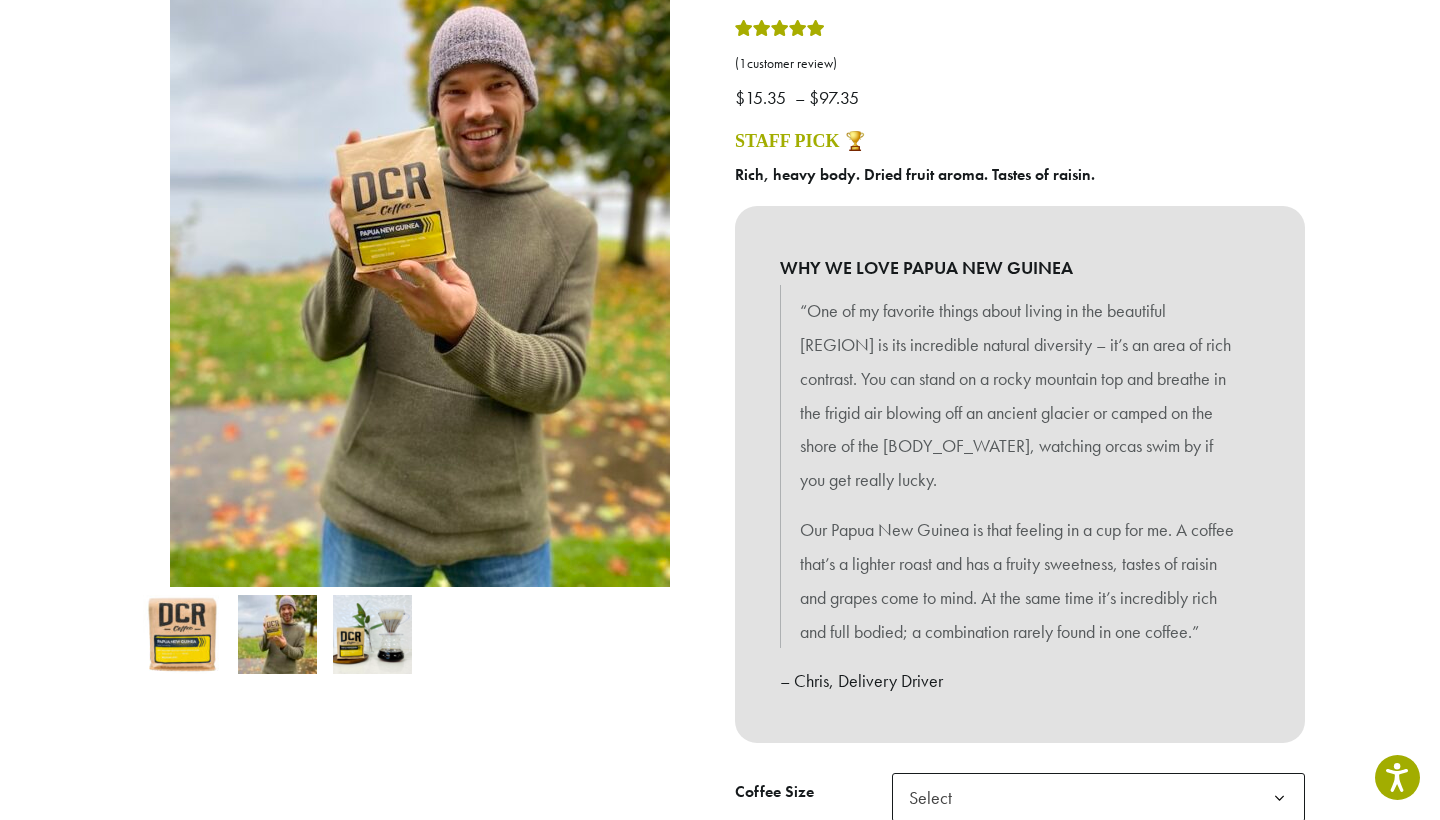 click at bounding box center (182, 634) 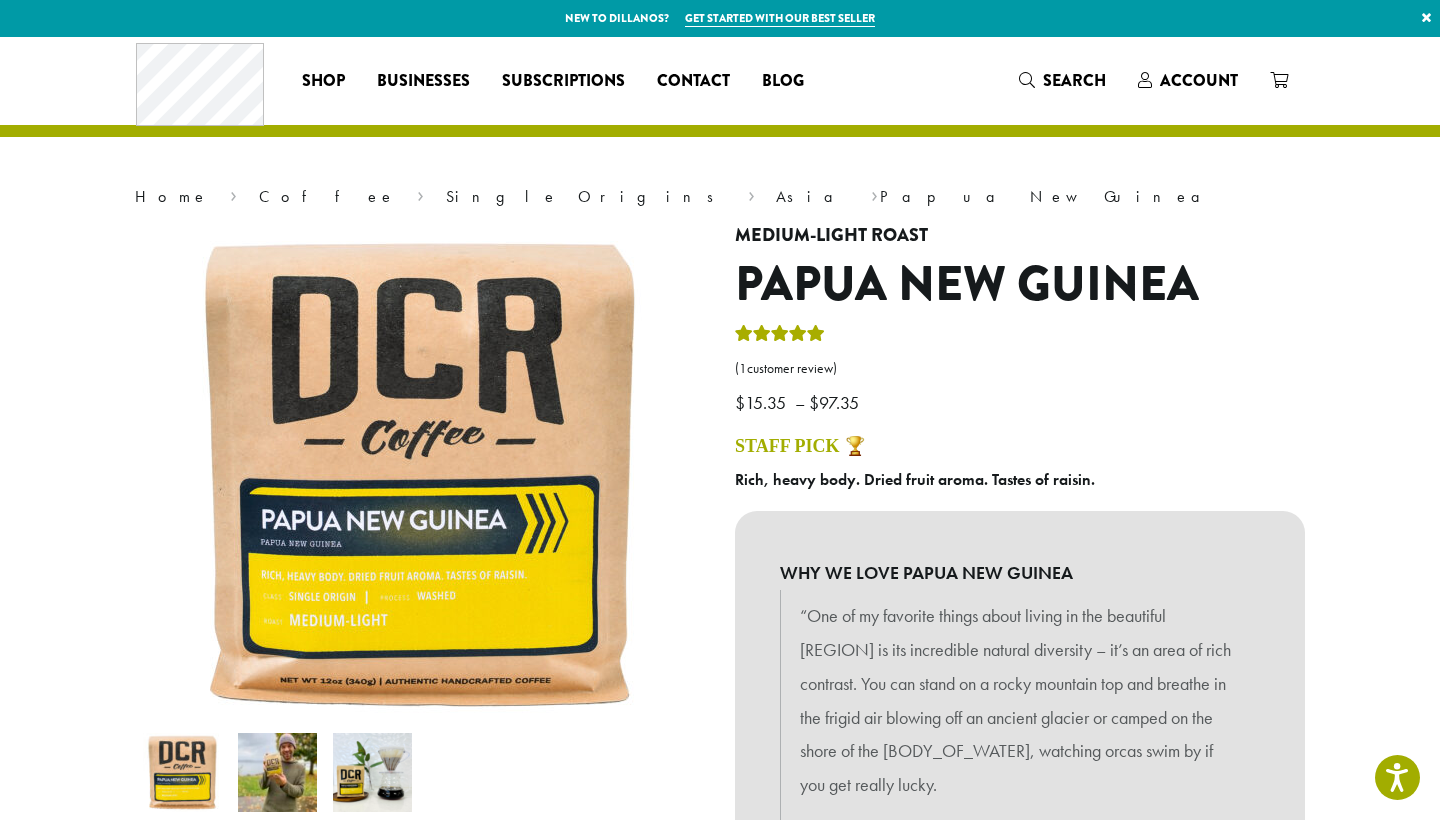 scroll, scrollTop: 0, scrollLeft: 0, axis: both 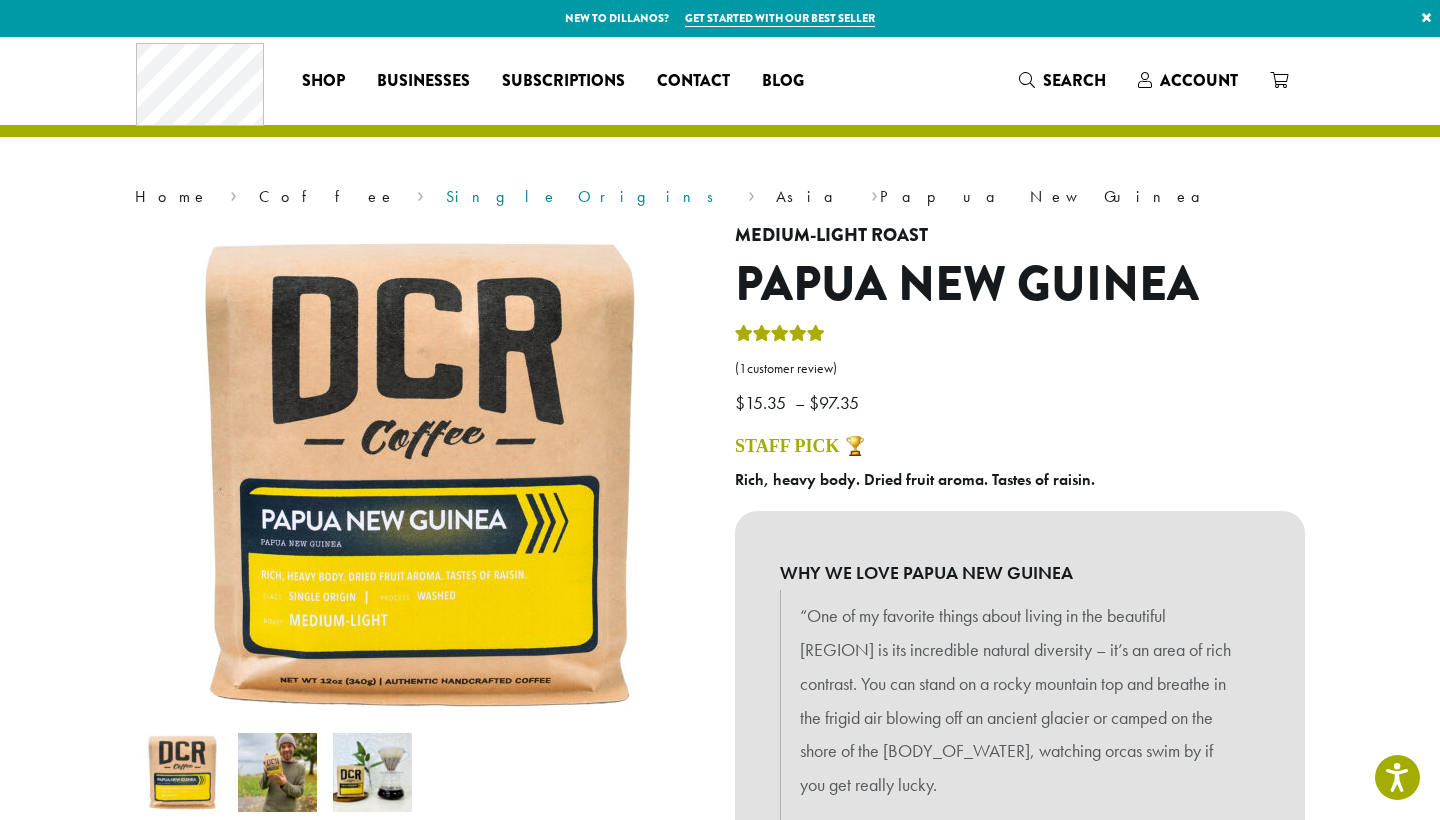 click on "Single Origins" at bounding box center [586, 196] 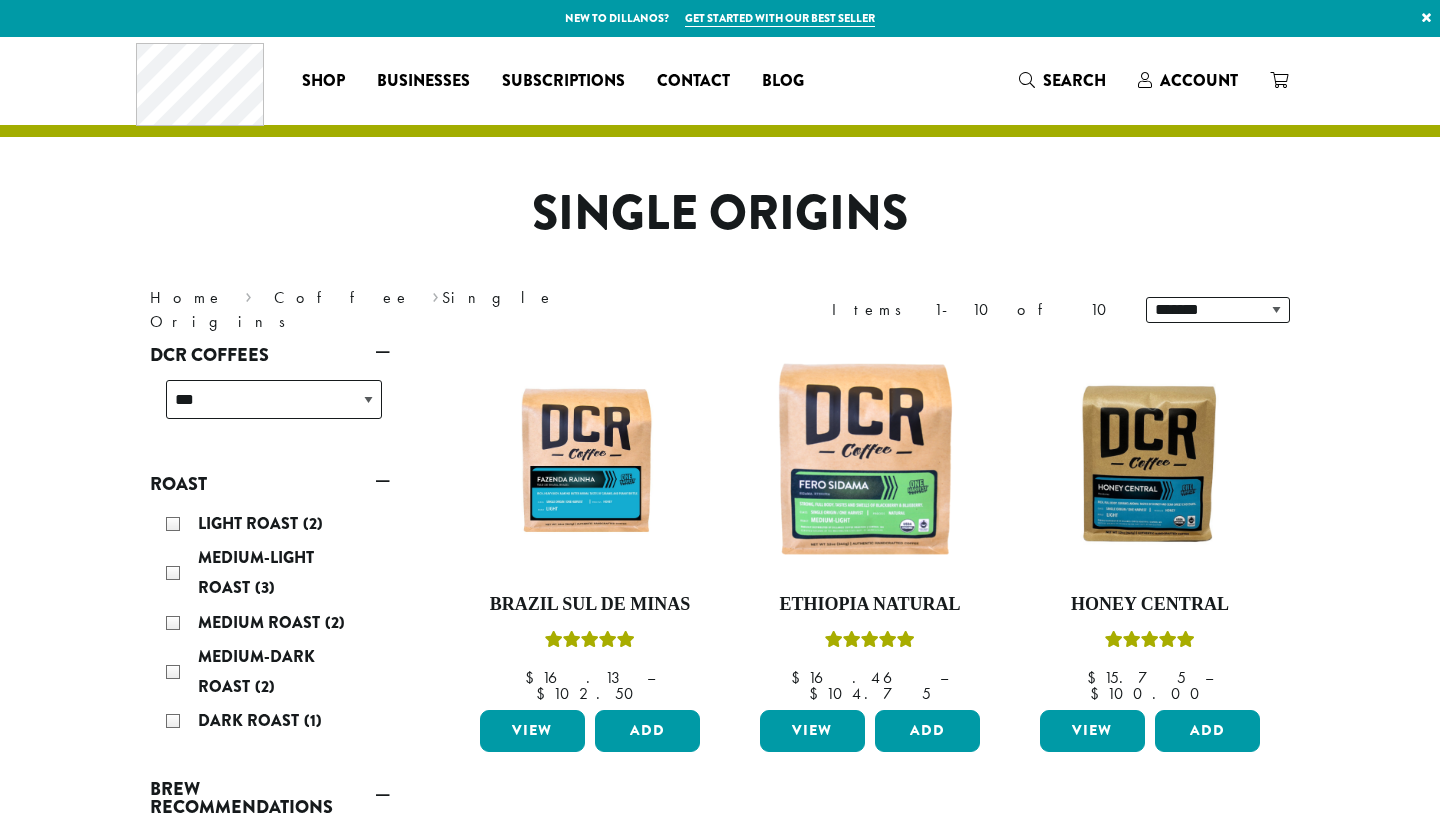 scroll, scrollTop: 0, scrollLeft: 0, axis: both 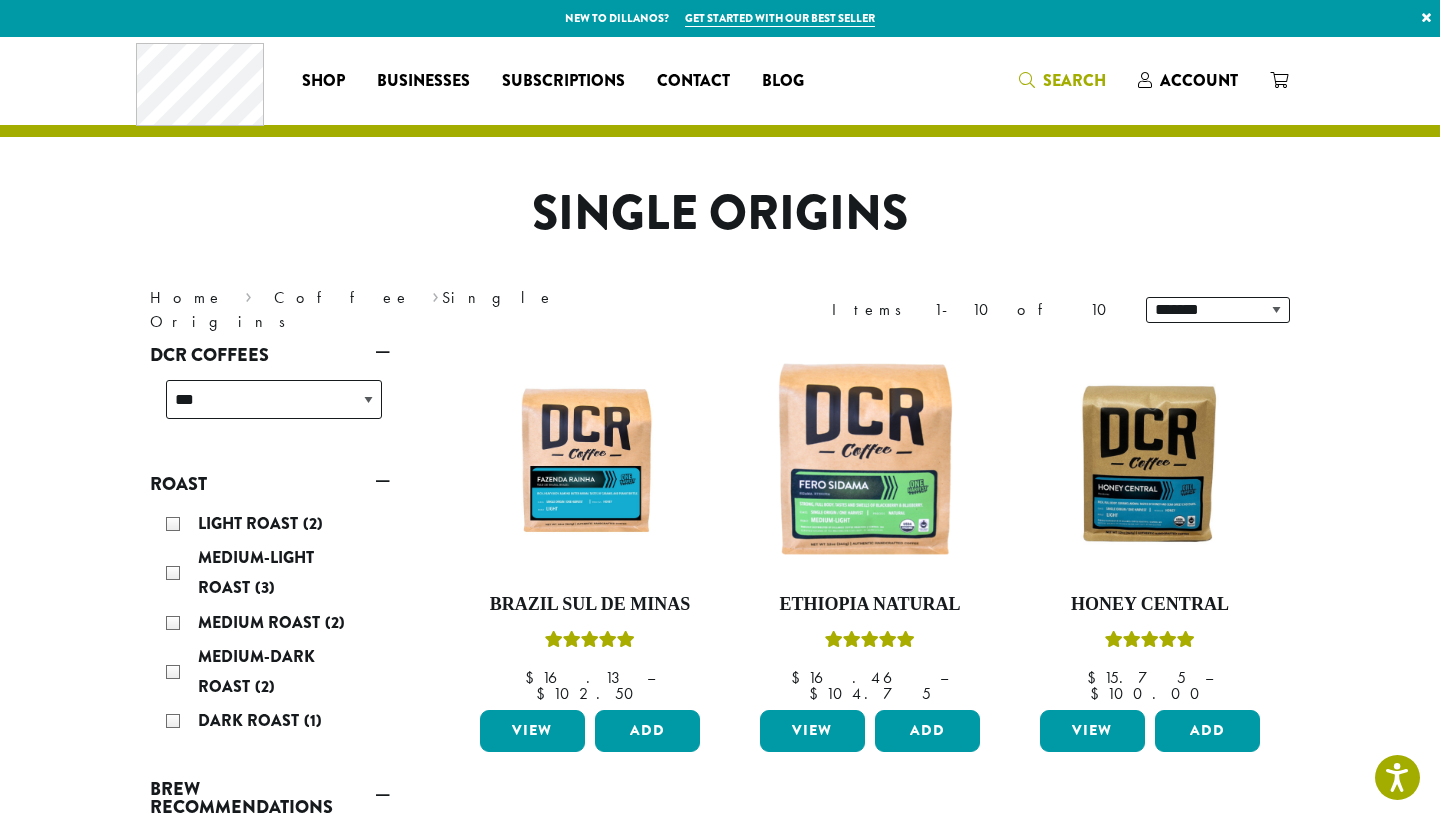 click on "Search" at bounding box center (1074, 80) 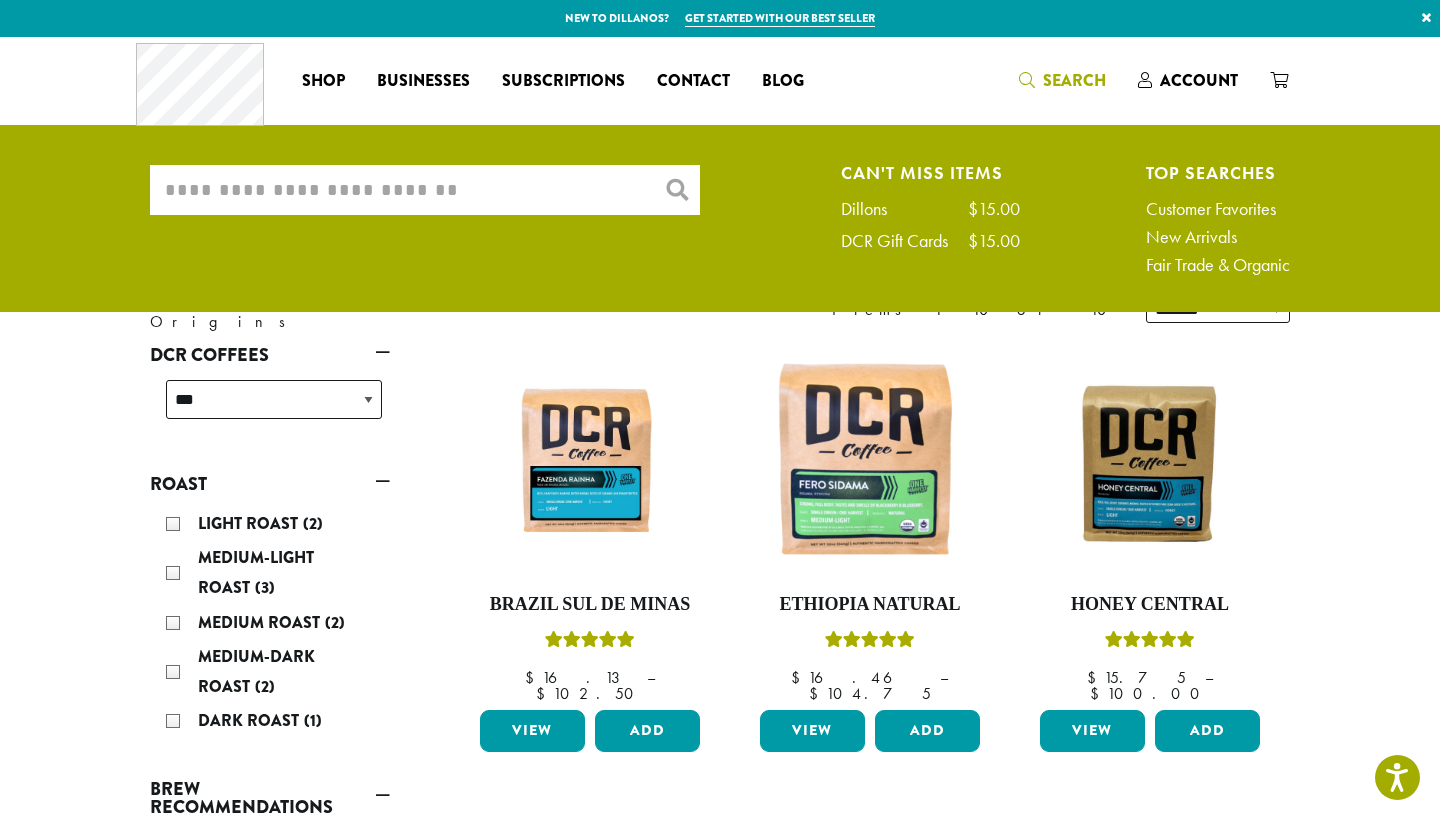click on "What are you searching for?" at bounding box center [425, 190] 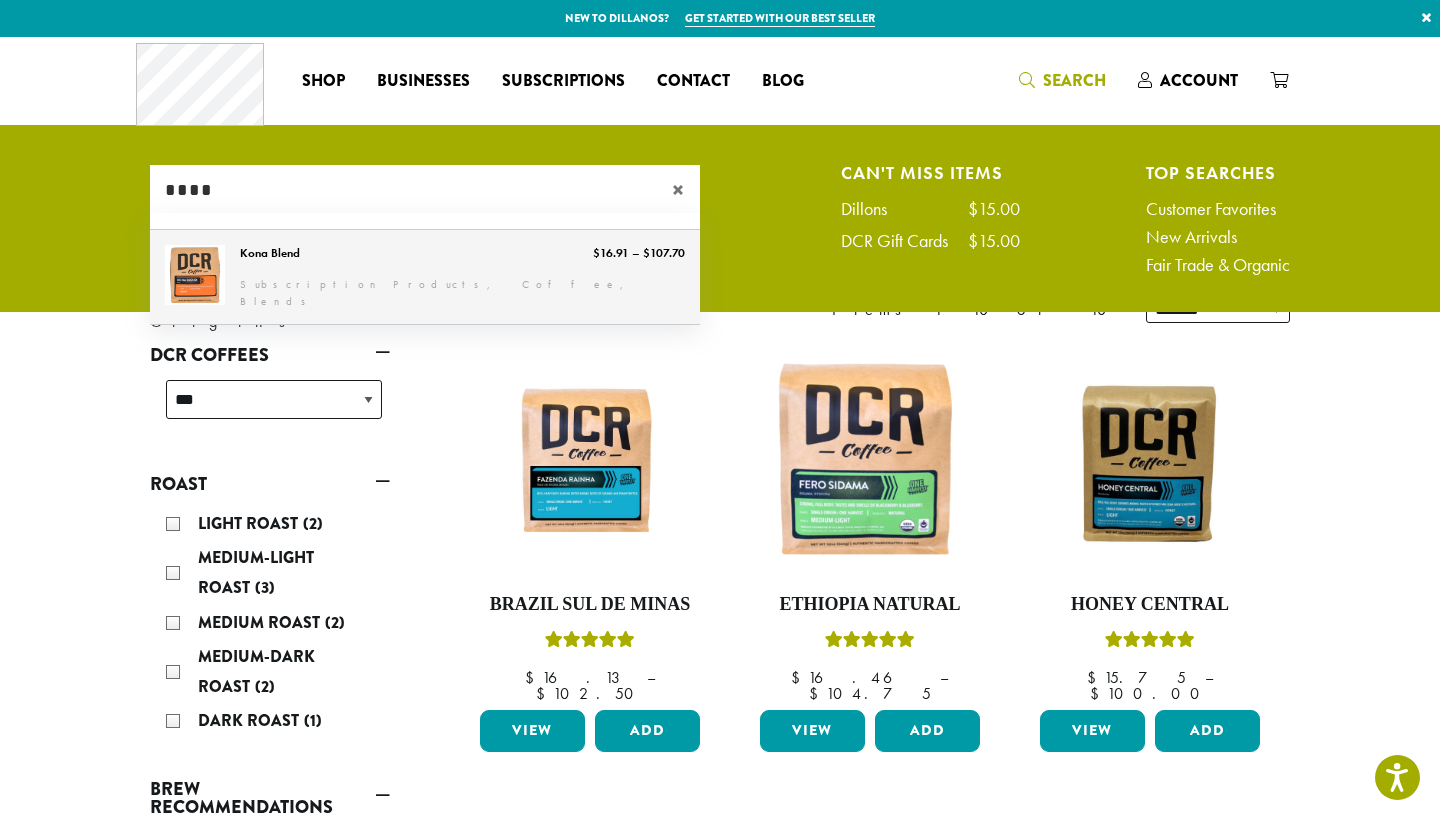 type on "****" 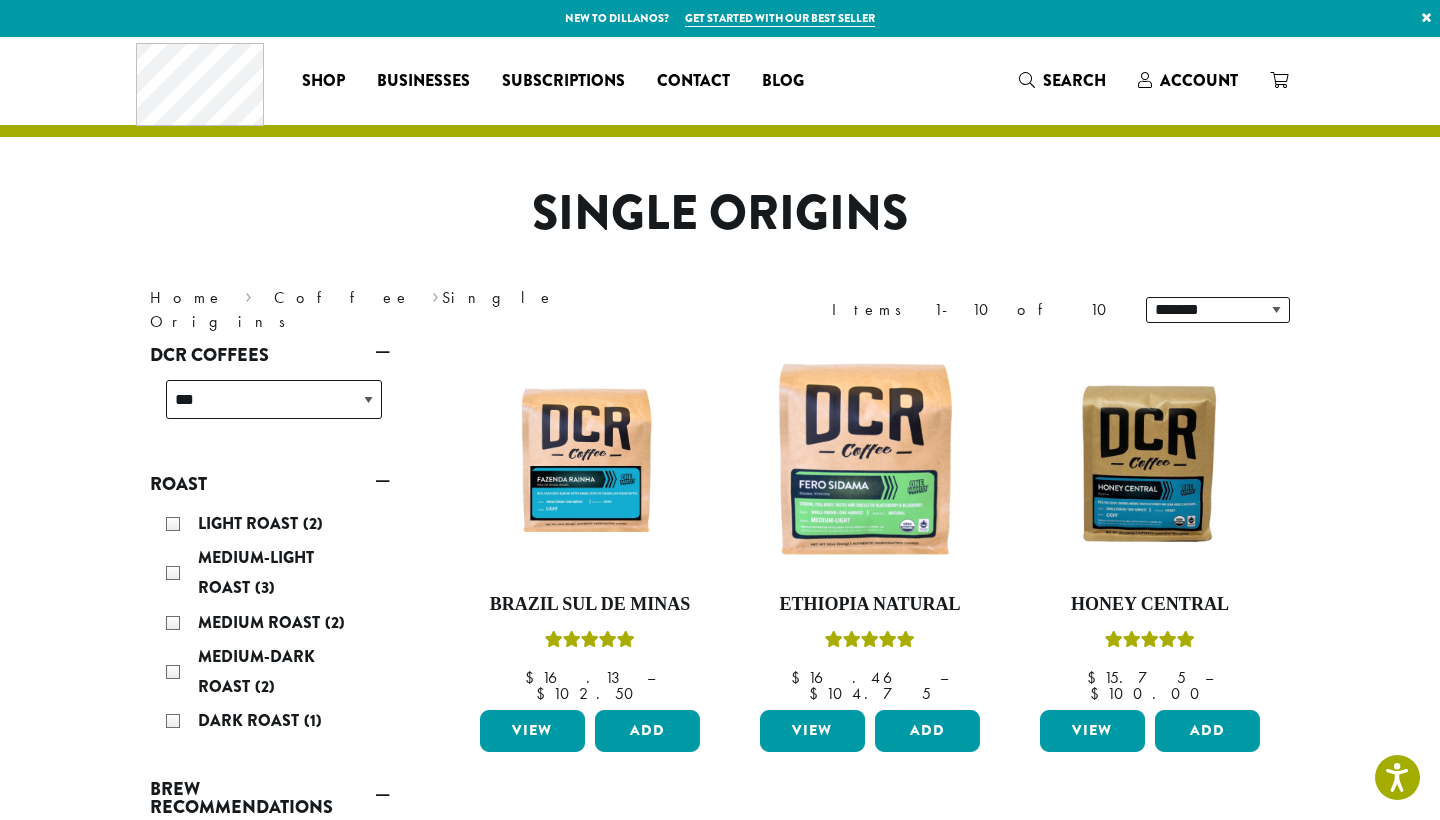 type 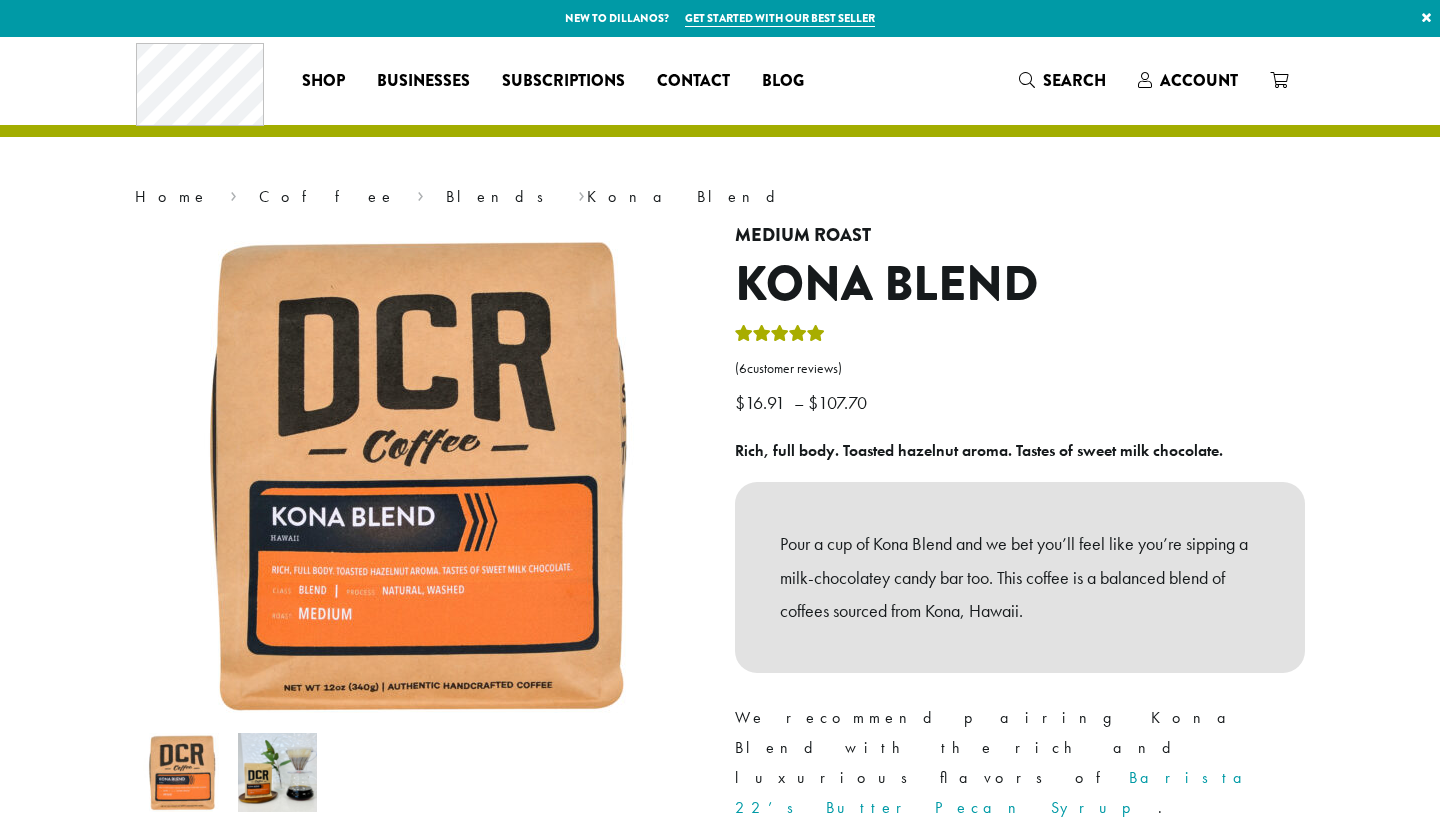 scroll, scrollTop: 0, scrollLeft: 0, axis: both 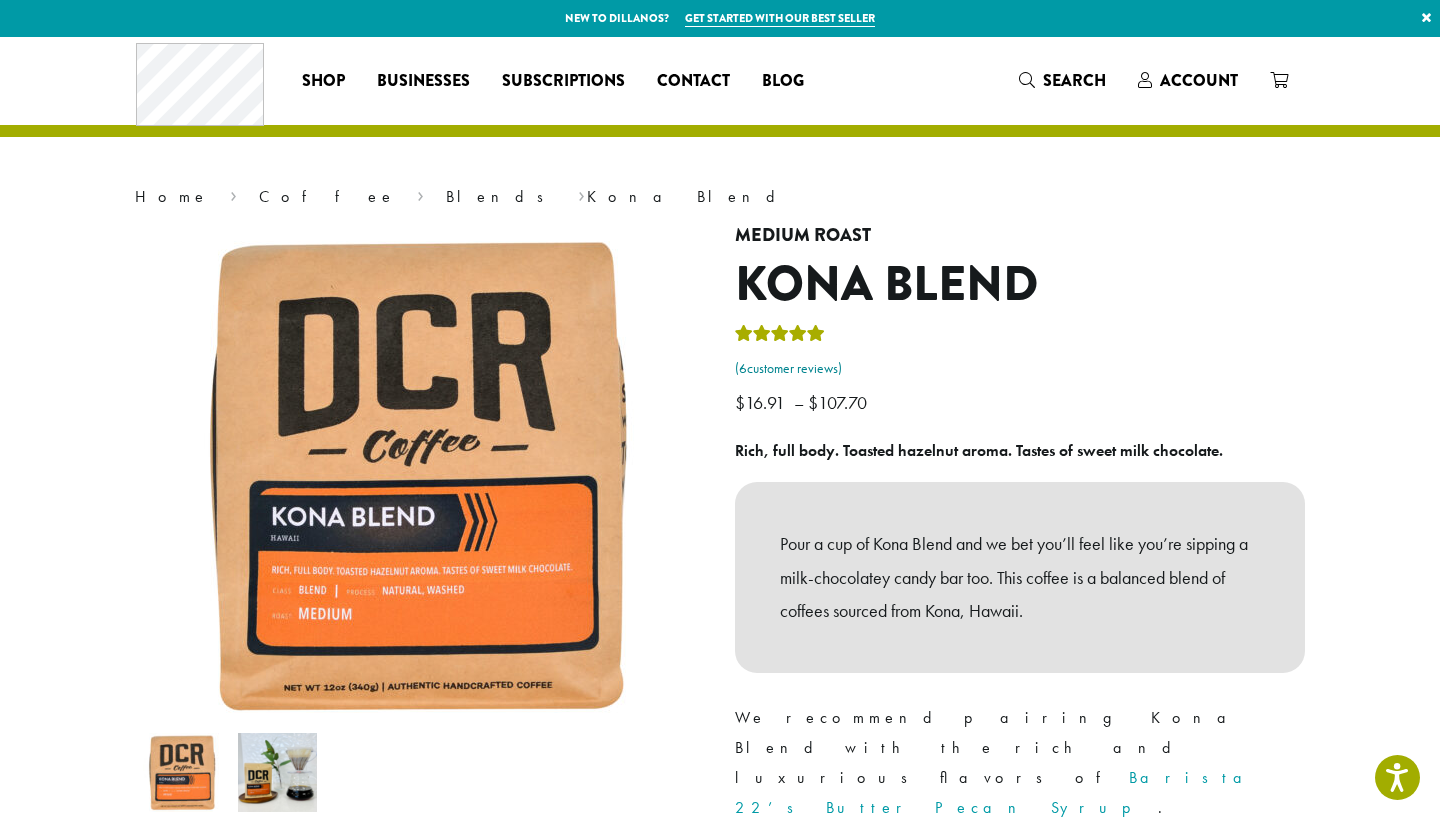 click on "( 6  customer reviews)" at bounding box center (1020, 369) 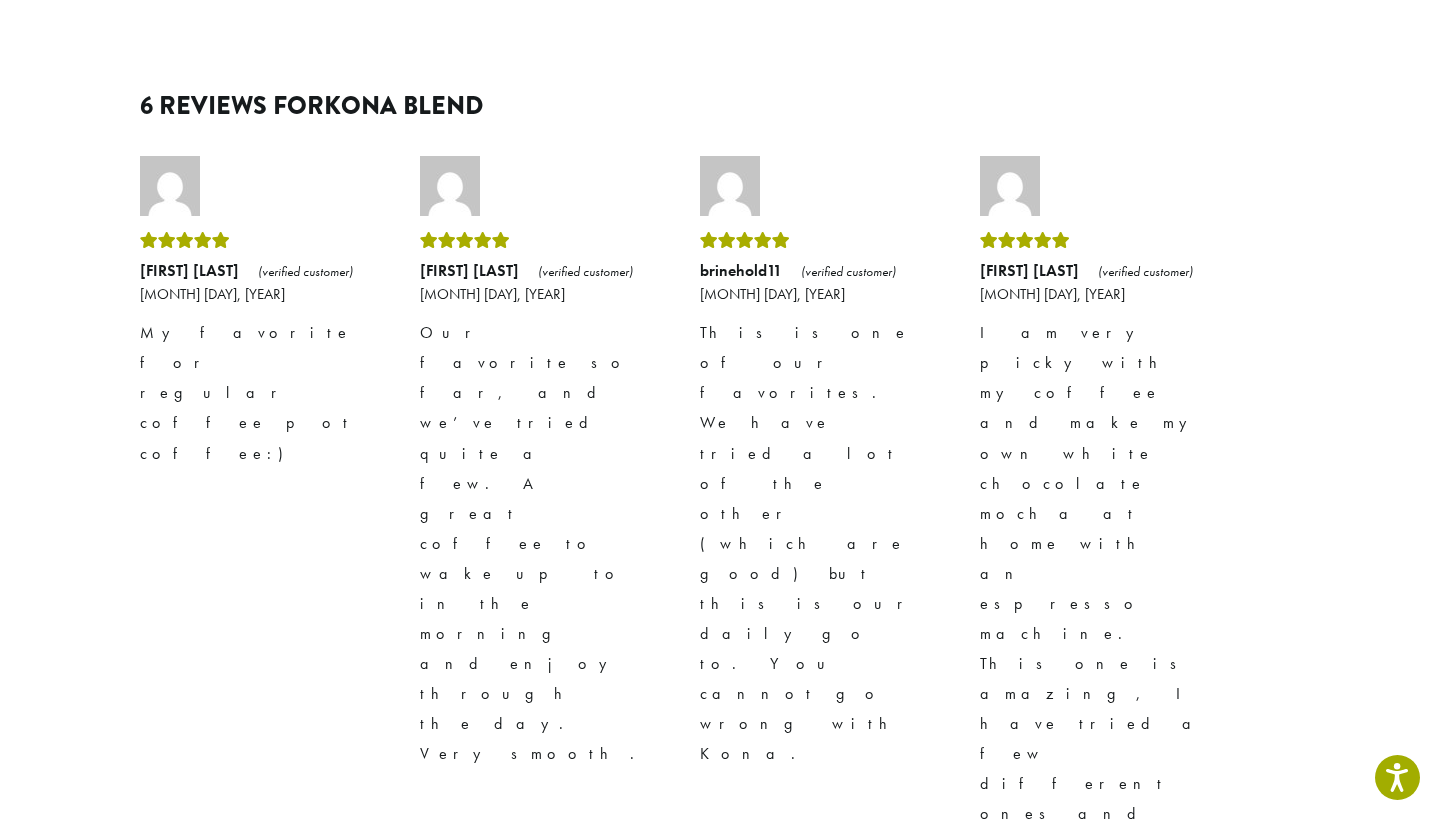 scroll, scrollTop: 0, scrollLeft: 0, axis: both 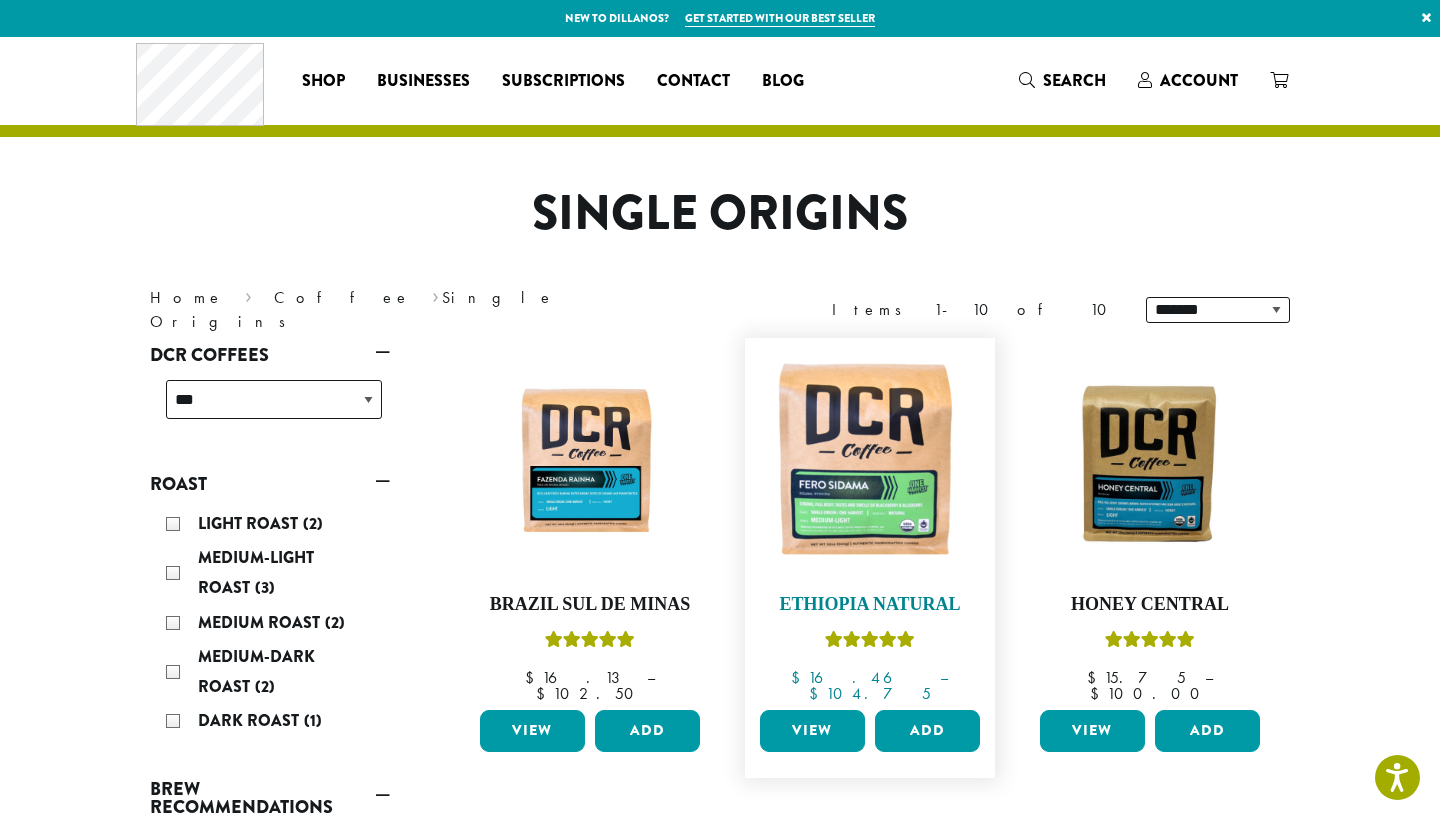 click at bounding box center [870, 463] 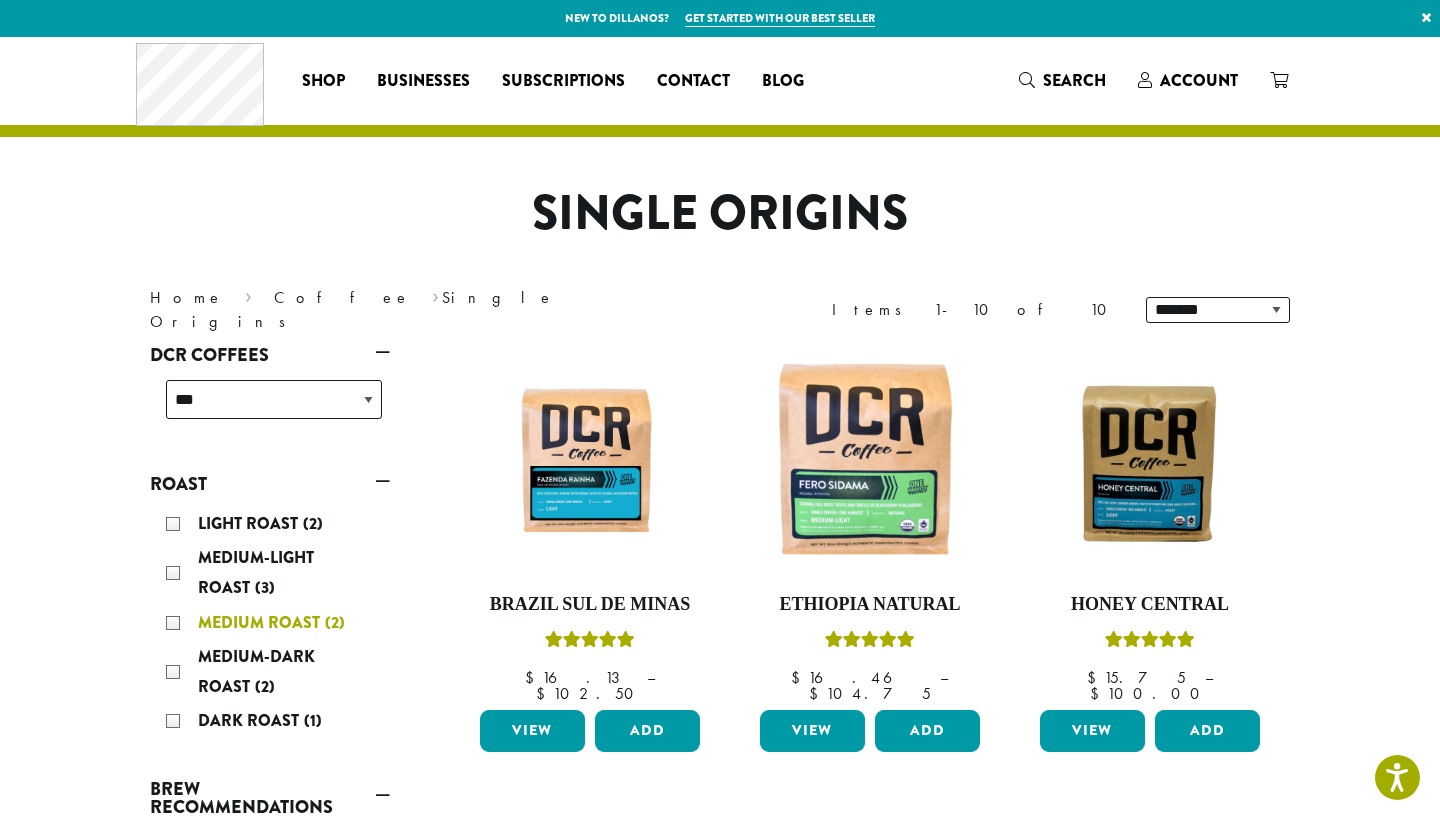 click on "Medium Roast (2)" at bounding box center [274, 623] 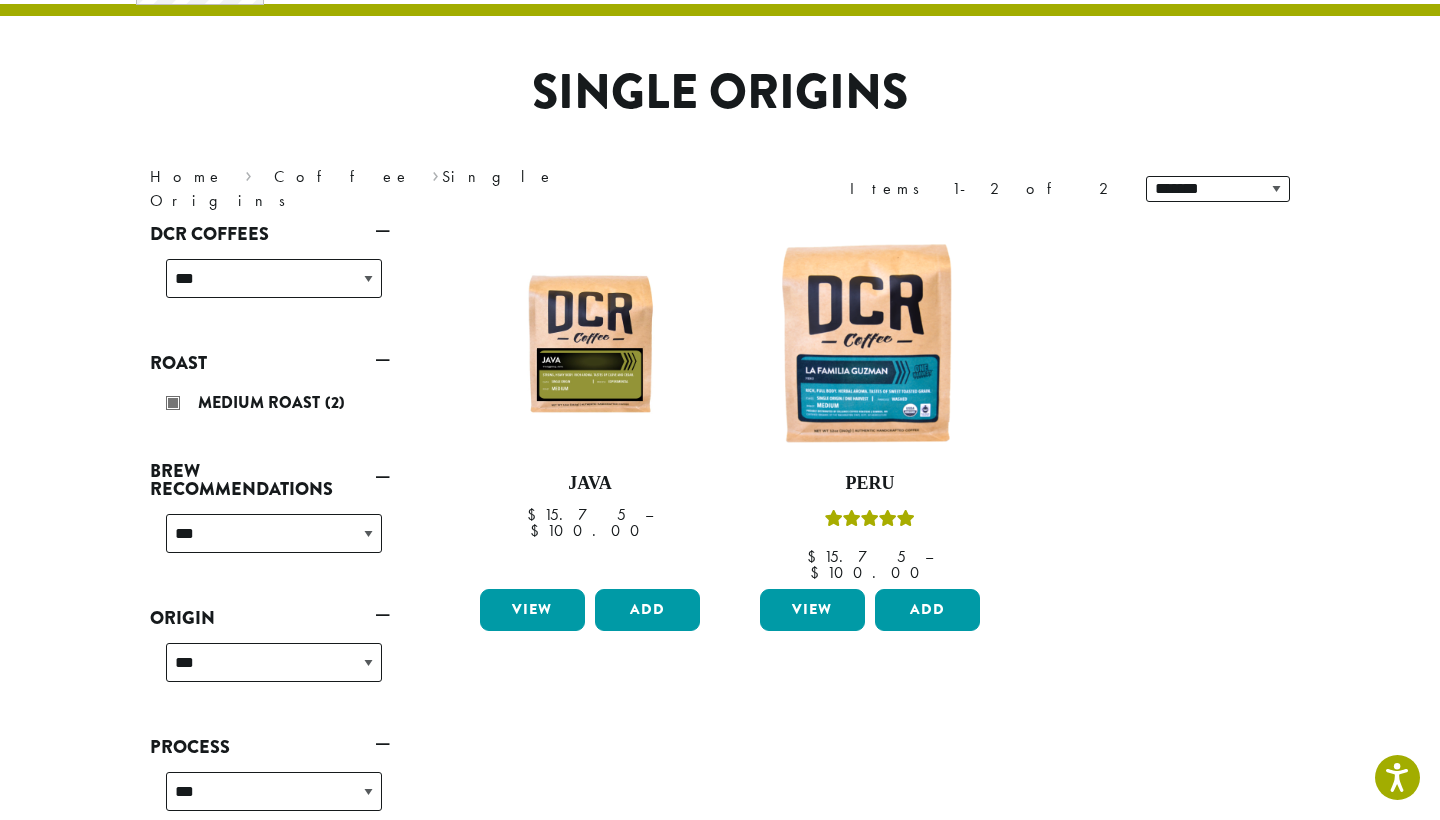 scroll, scrollTop: 122, scrollLeft: 0, axis: vertical 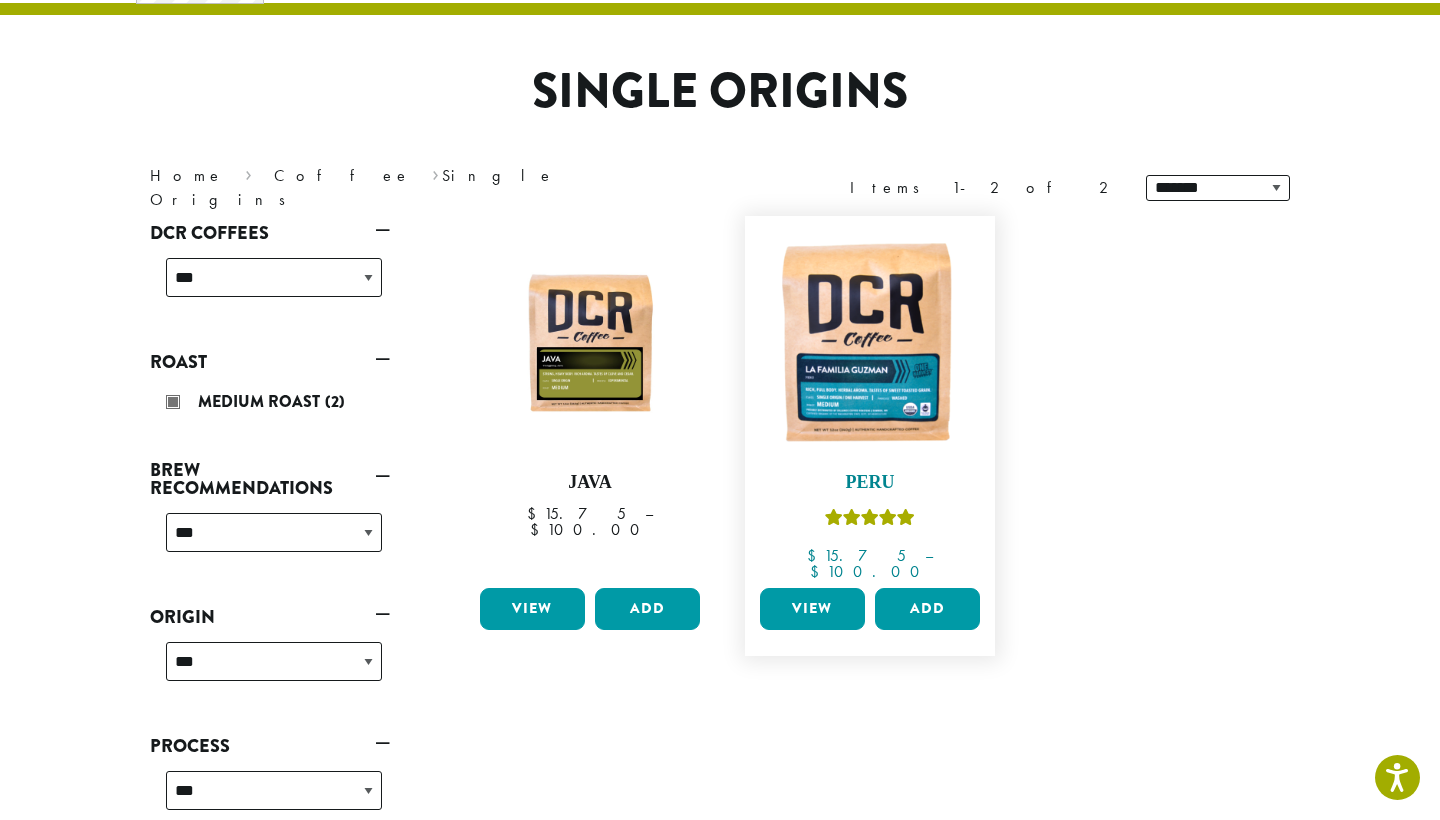 click at bounding box center (870, 341) 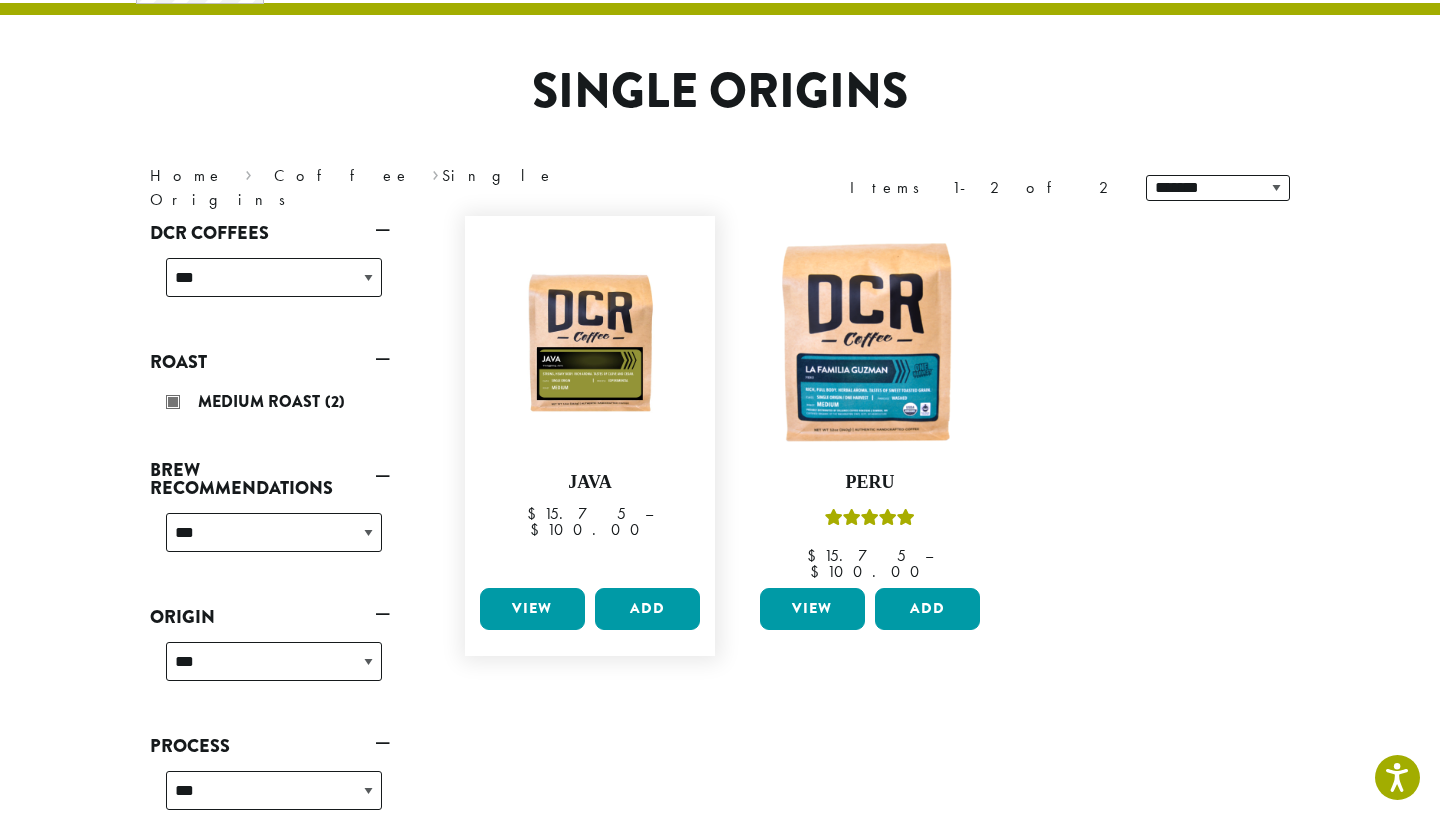 click on "View" at bounding box center [532, 609] 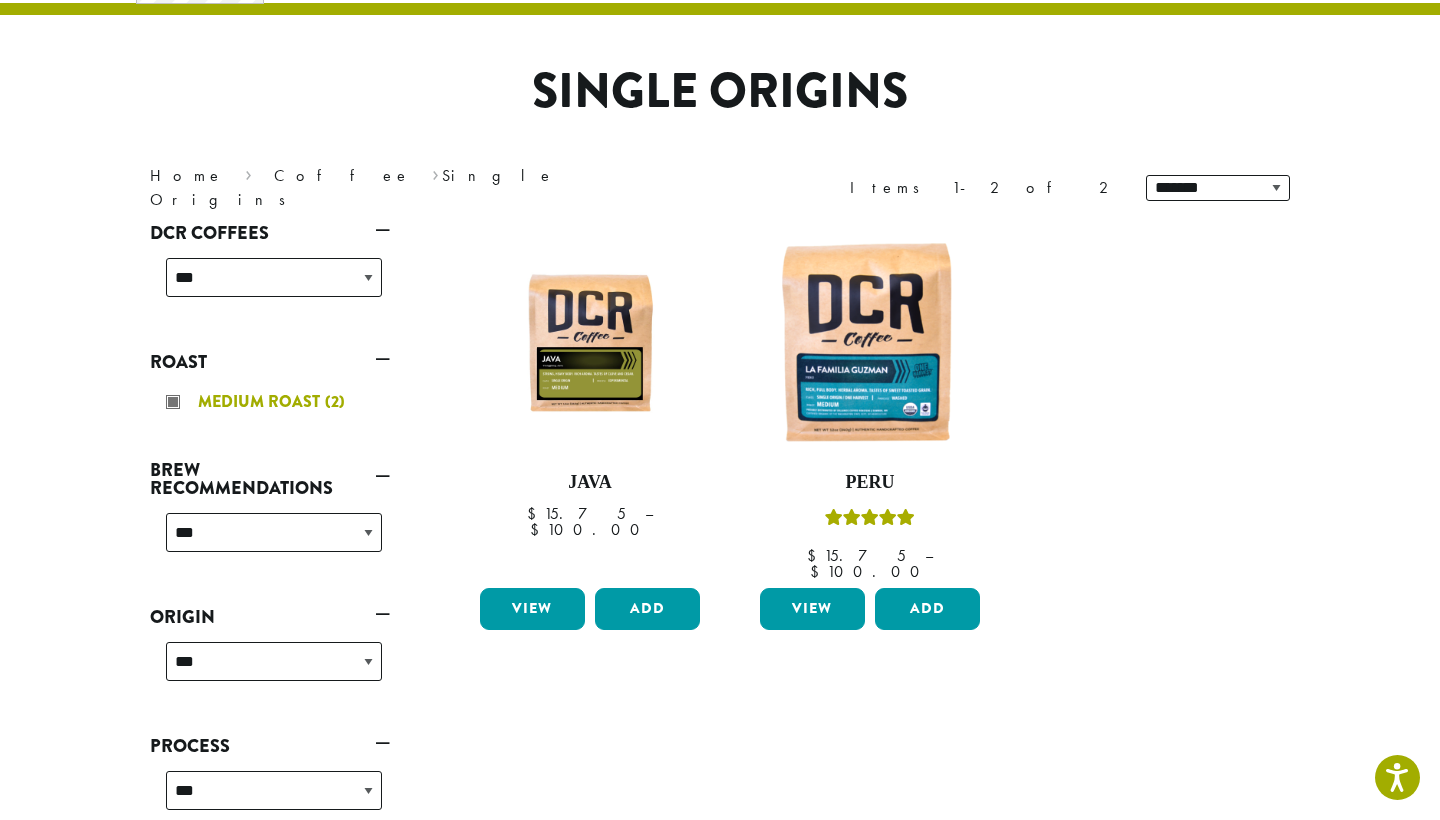 click on "Medium Roast (2)" at bounding box center [274, 402] 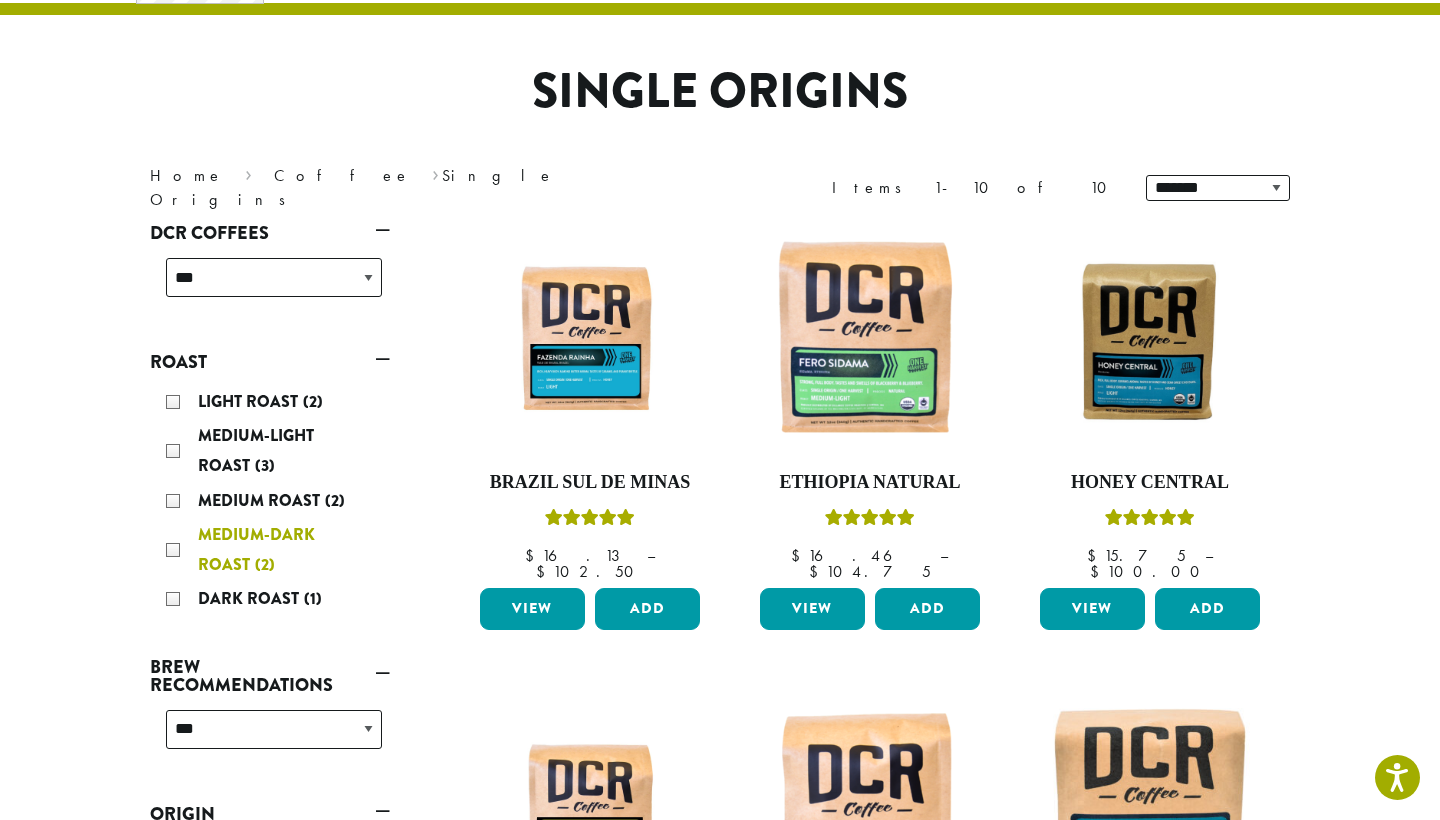 click on "Medium-Dark Roast (2)" at bounding box center [274, 550] 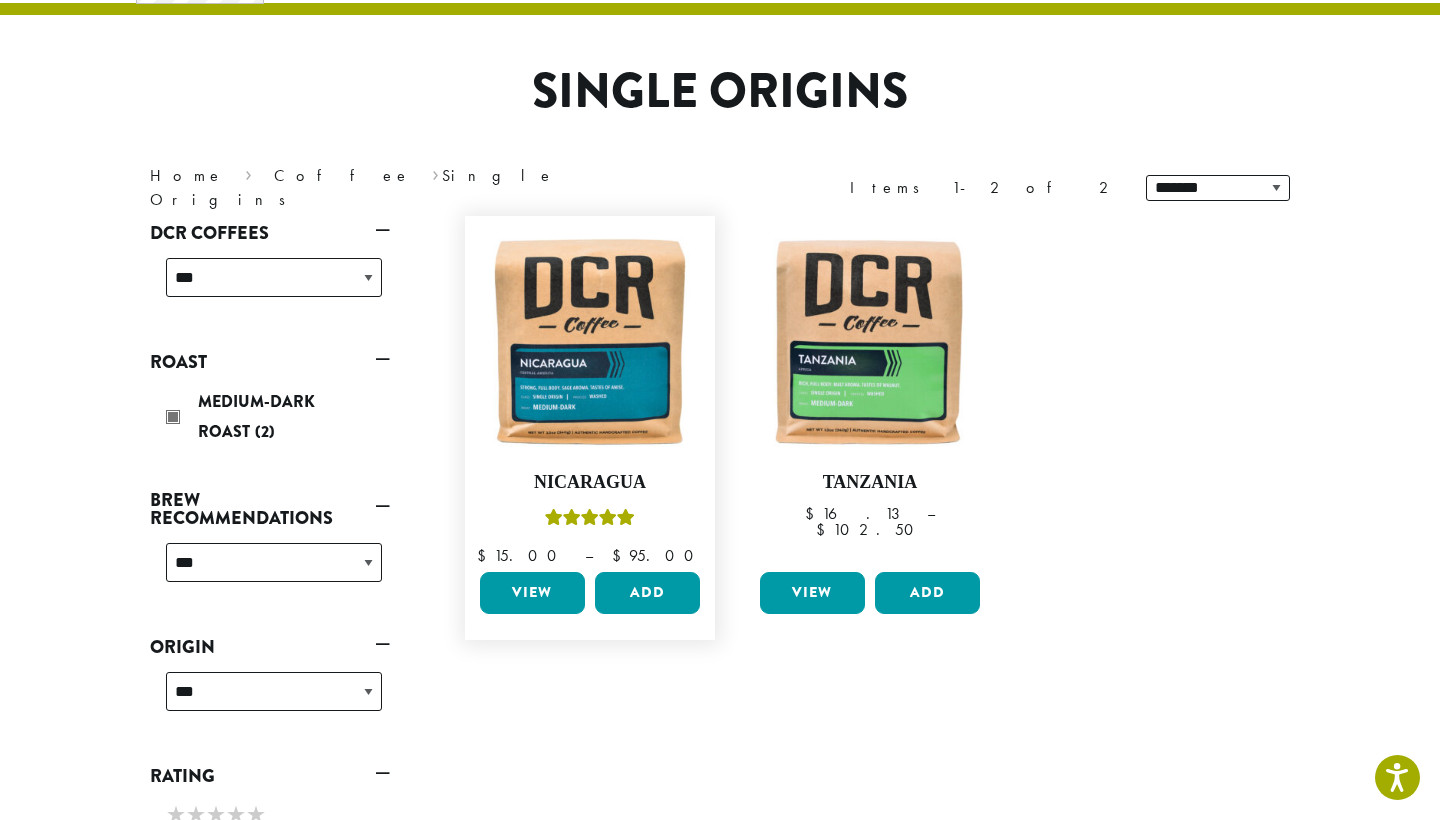 click on "View" at bounding box center (532, 593) 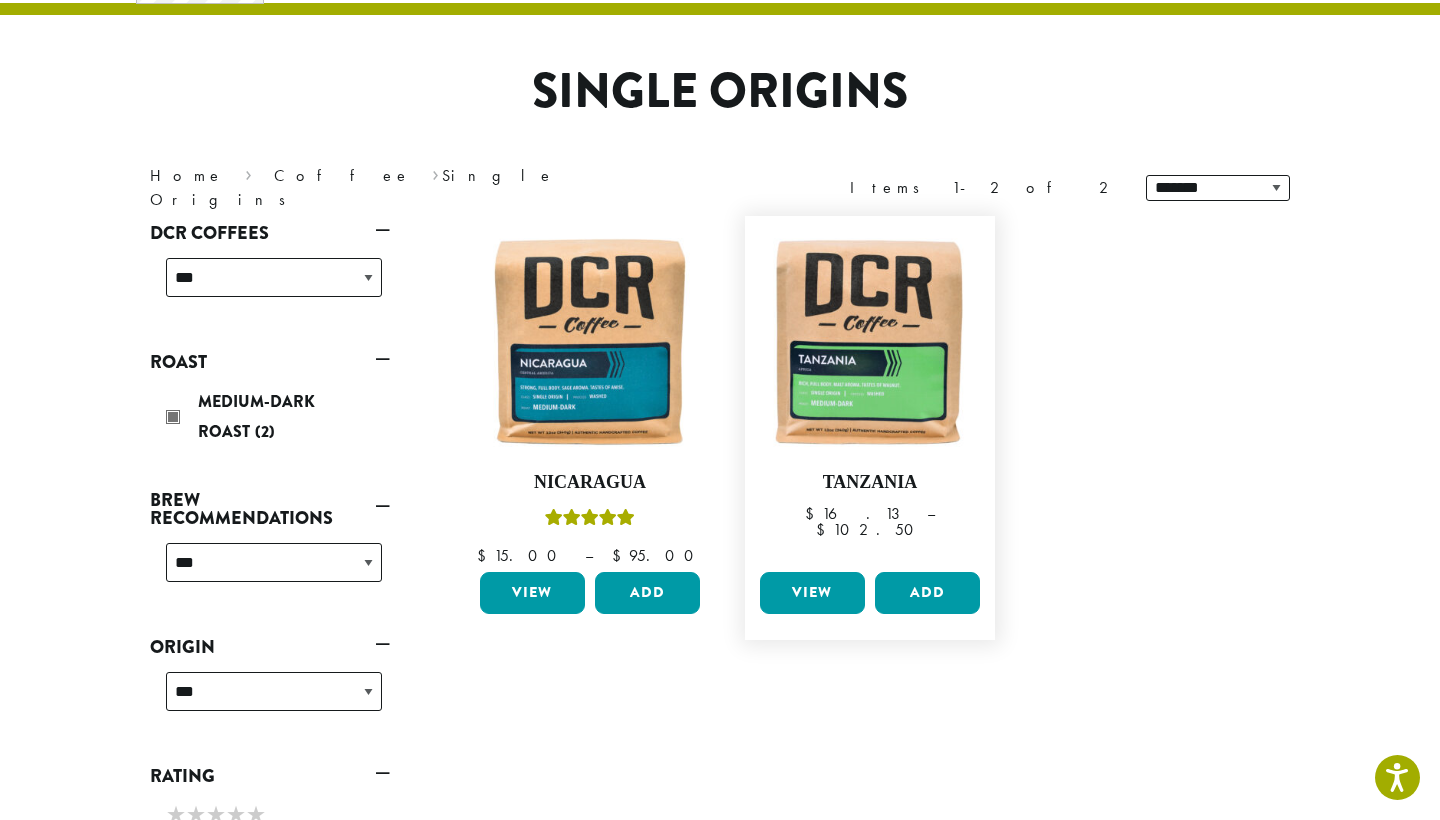 click on "View" at bounding box center [812, 593] 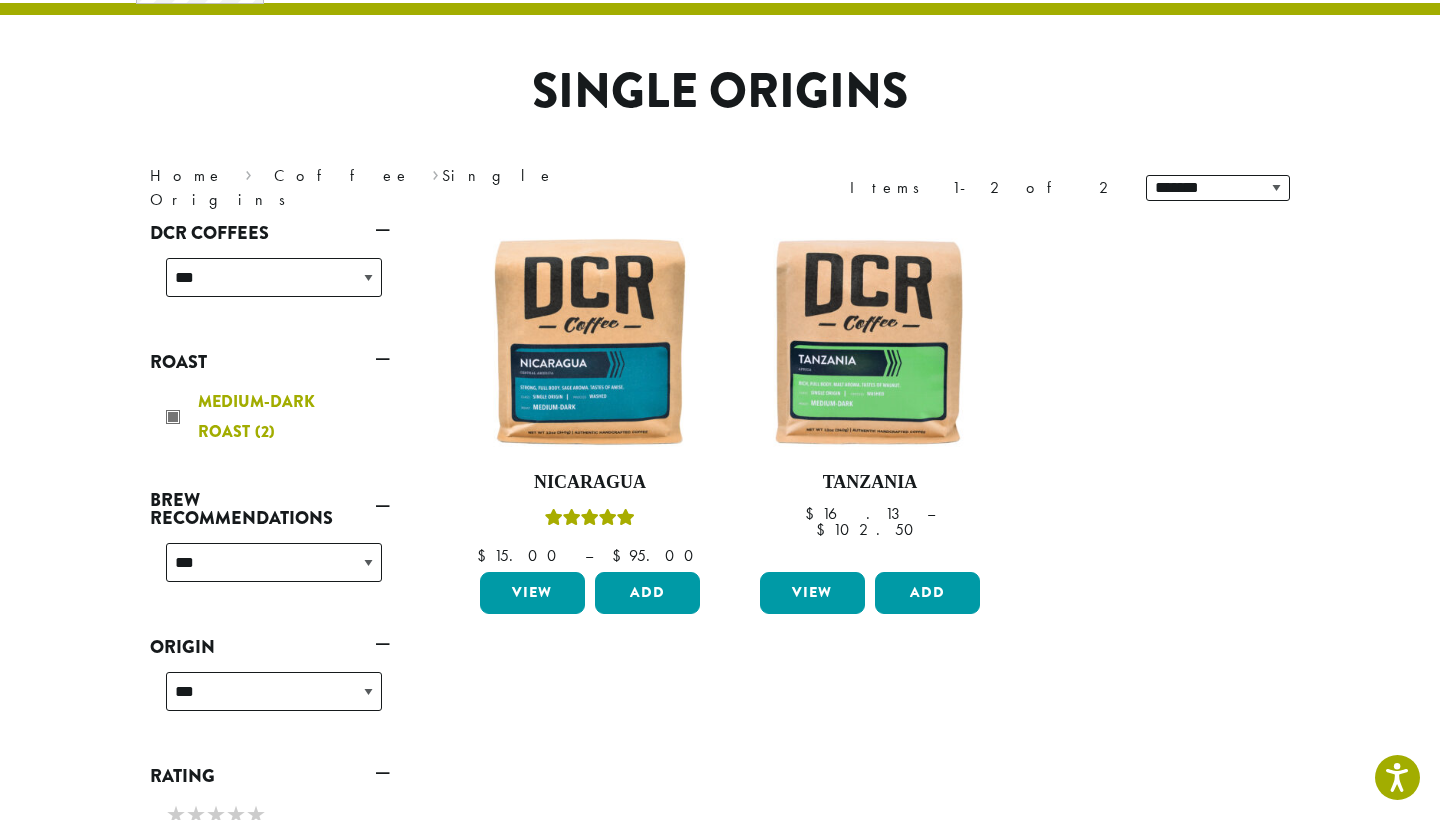 click on "Medium-Dark Roast (2)" at bounding box center [274, 417] 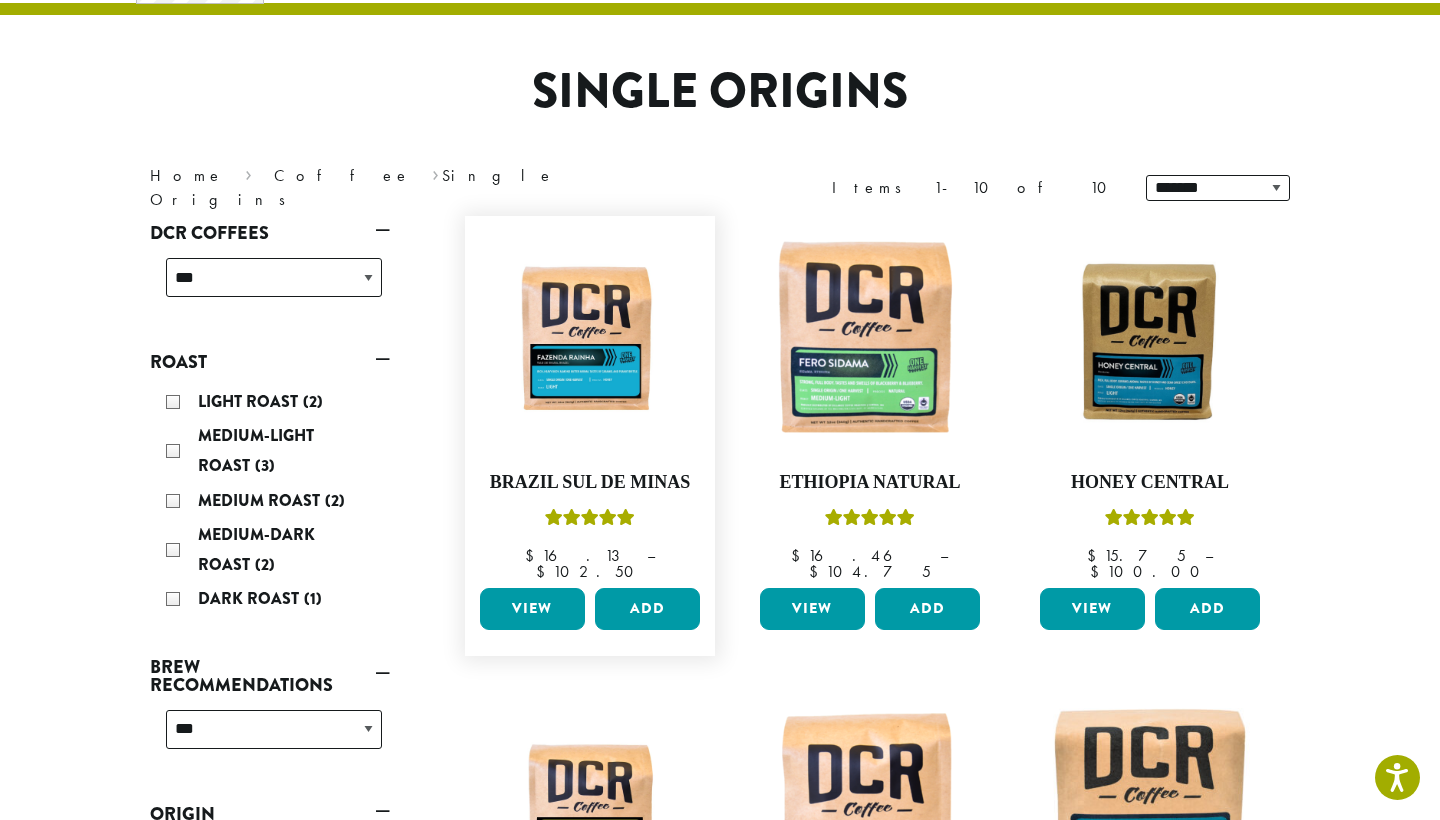 click on "View" at bounding box center [532, 609] 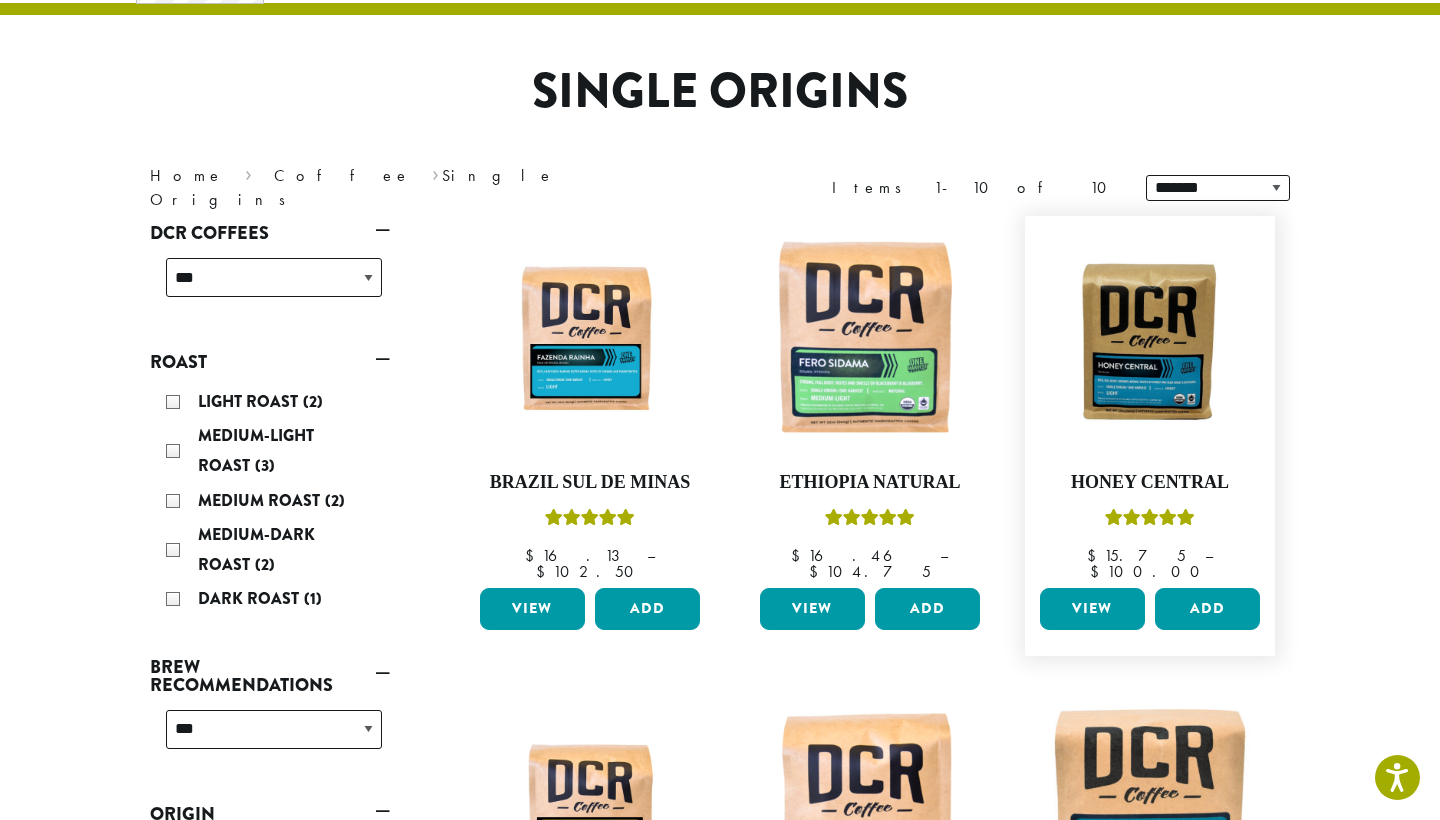 click on "View" at bounding box center (1092, 609) 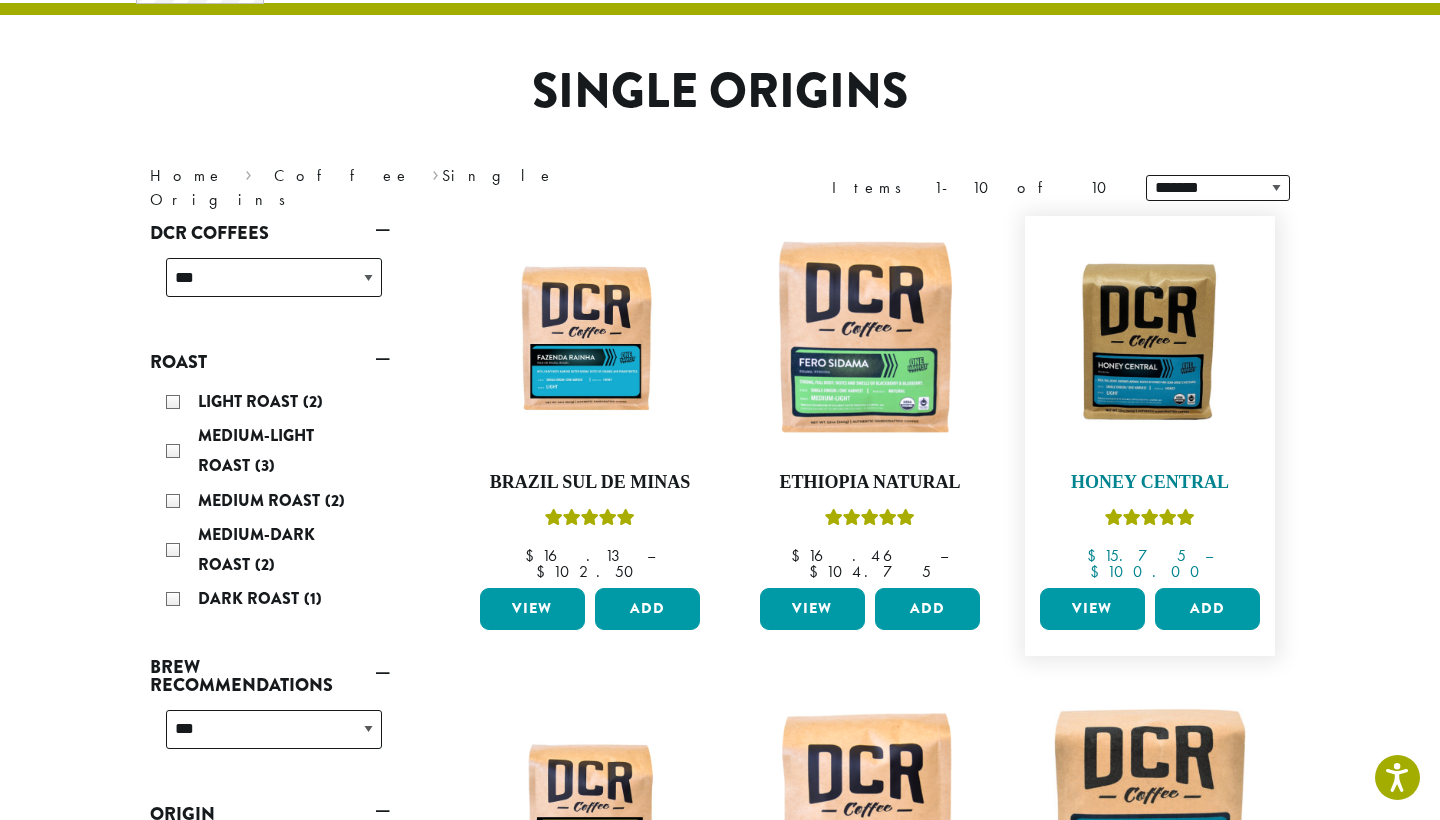 click at bounding box center (1150, 341) 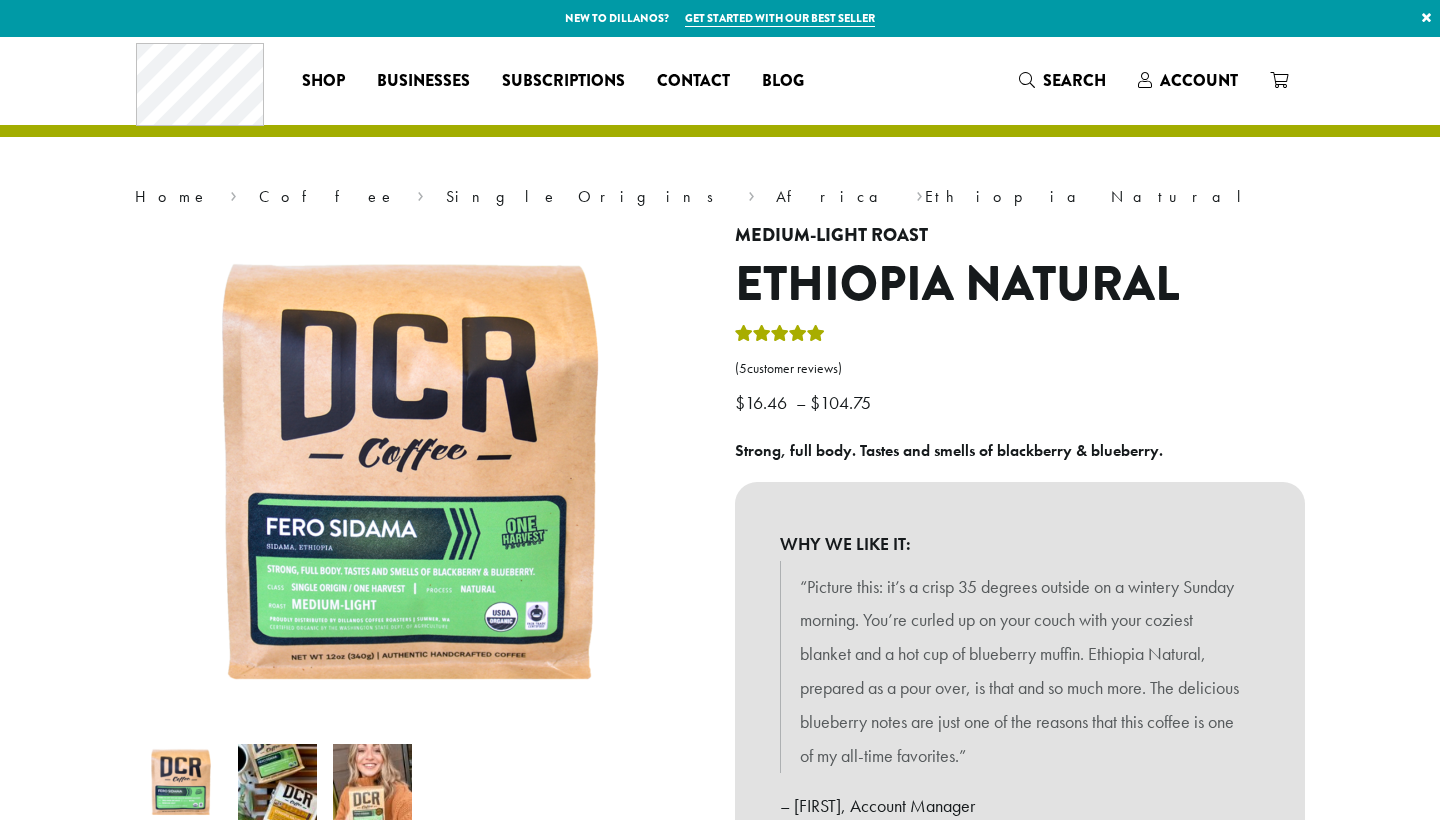 scroll, scrollTop: 0, scrollLeft: 0, axis: both 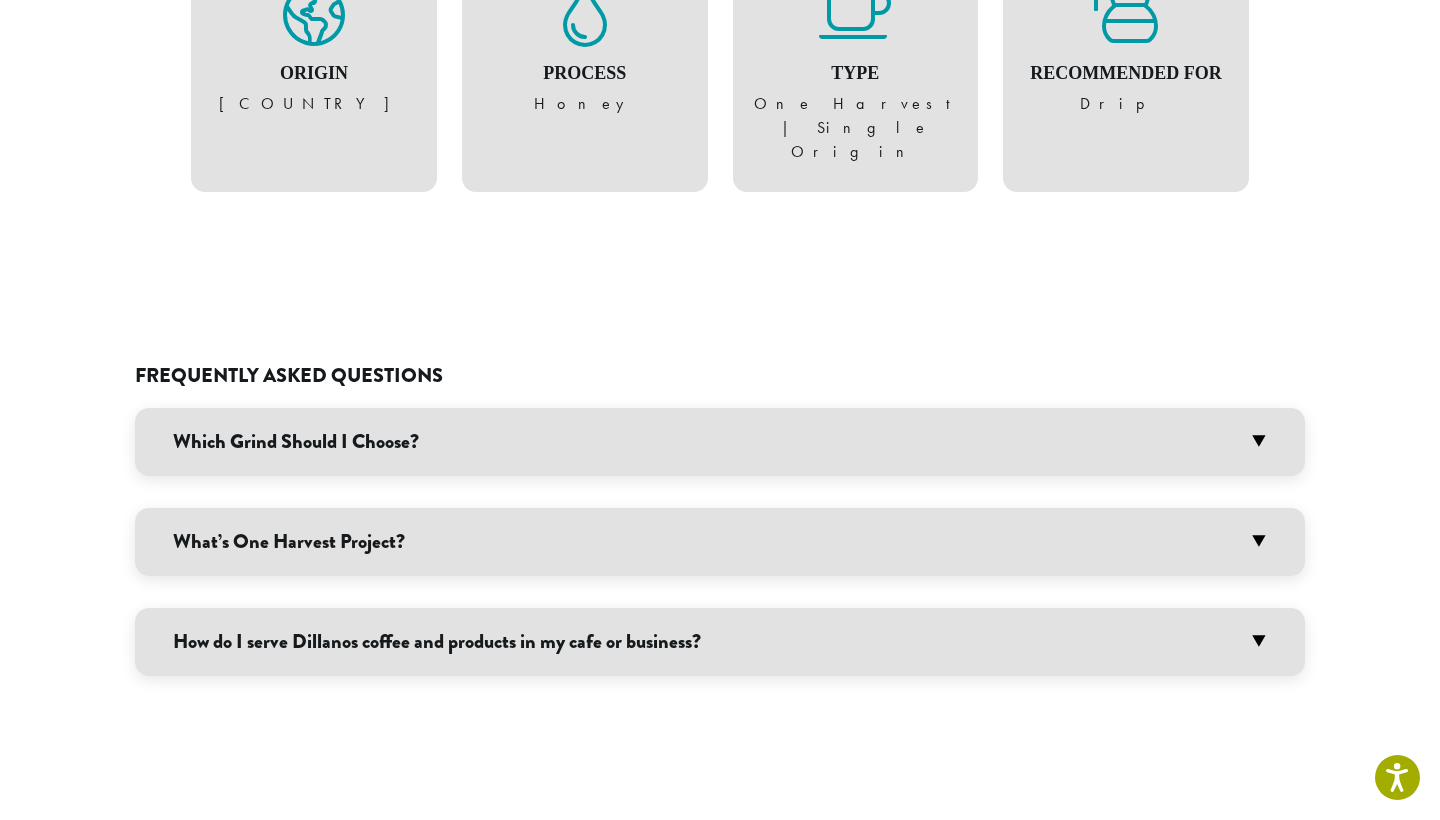click on "What’s One Harvest Project?" at bounding box center [720, 542] 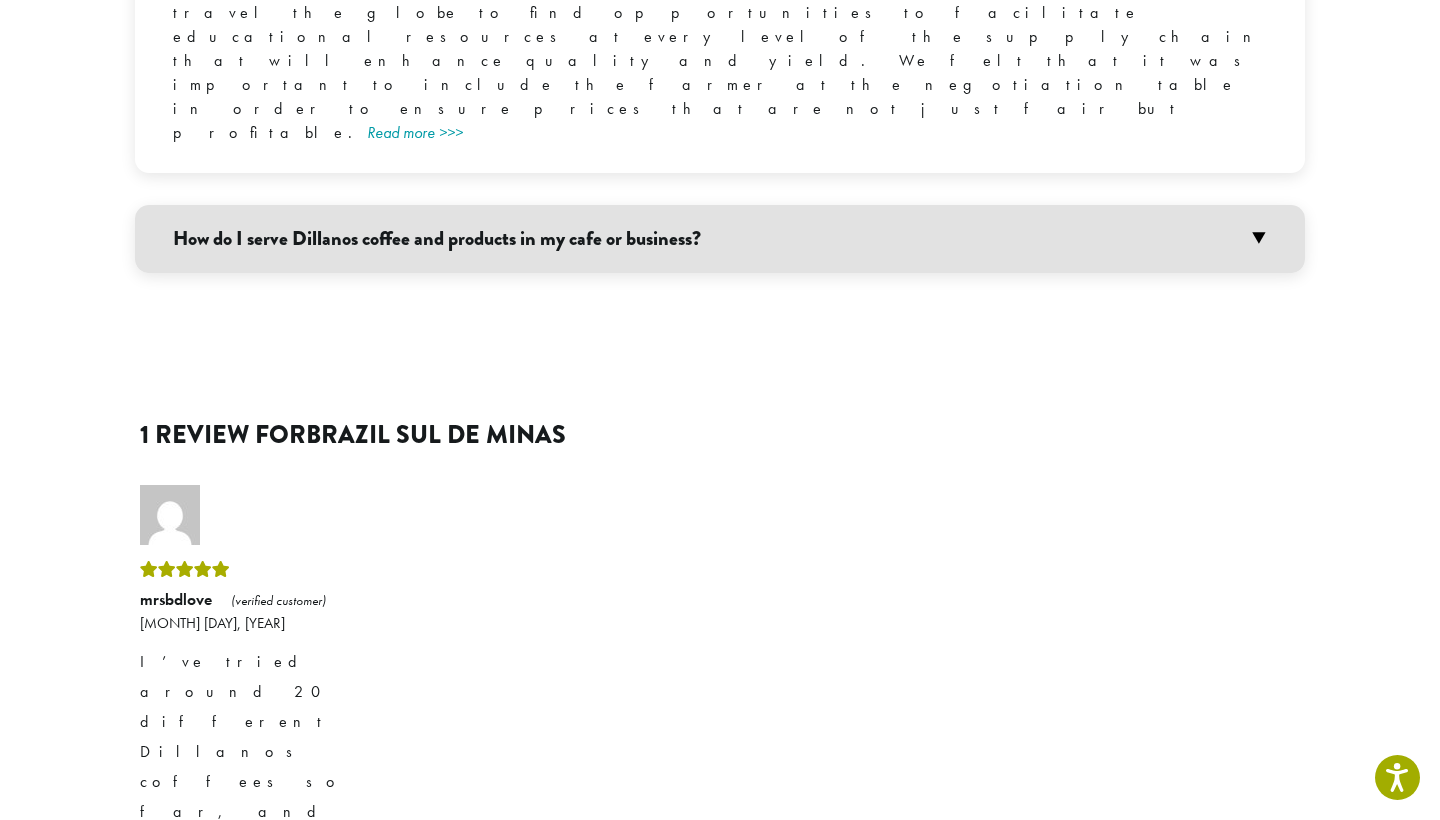 scroll, scrollTop: 2184, scrollLeft: 0, axis: vertical 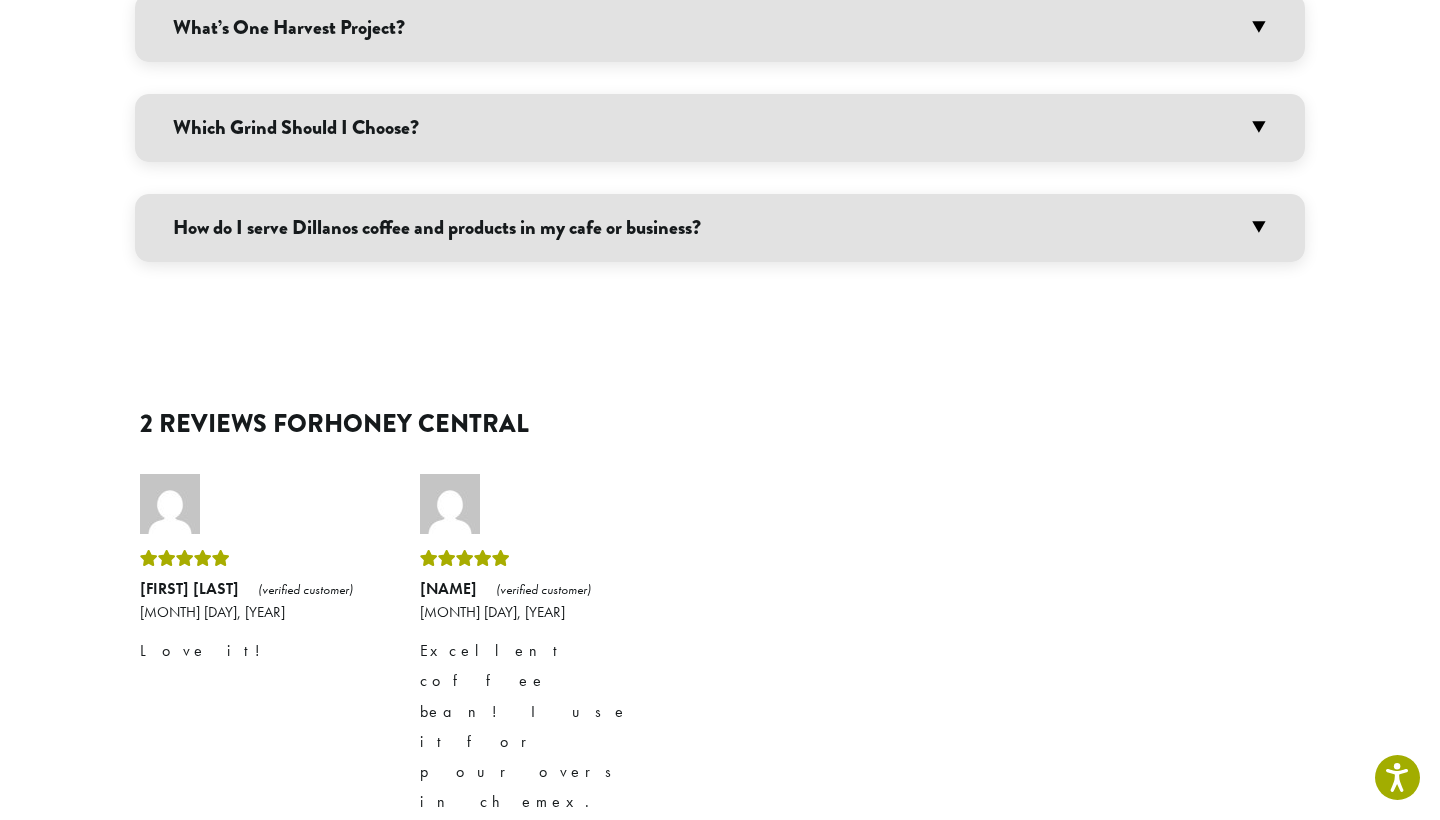click on "[FIRST] [LAST]" at bounding box center [189, 588] 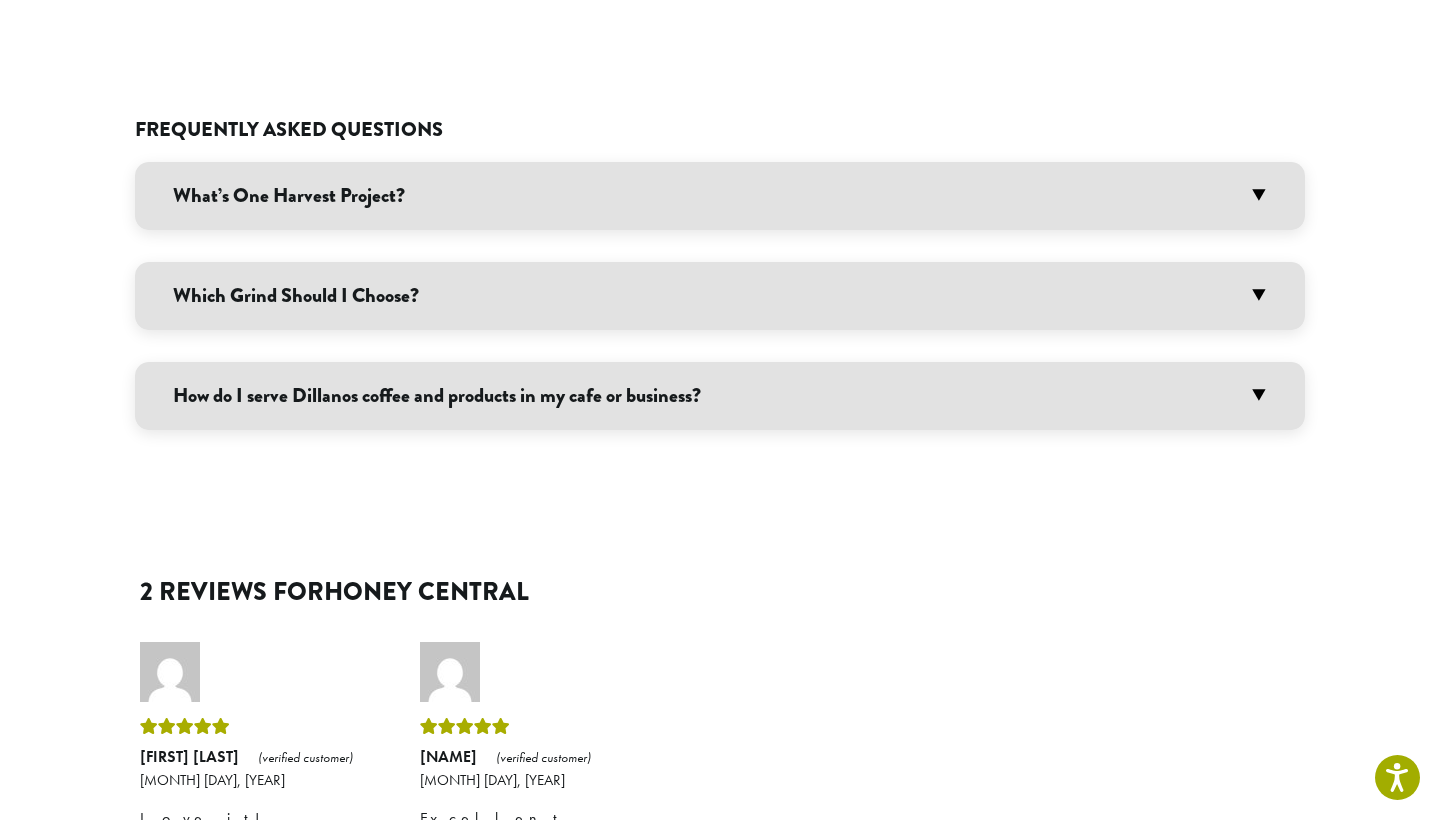 scroll, scrollTop: 1530, scrollLeft: 0, axis: vertical 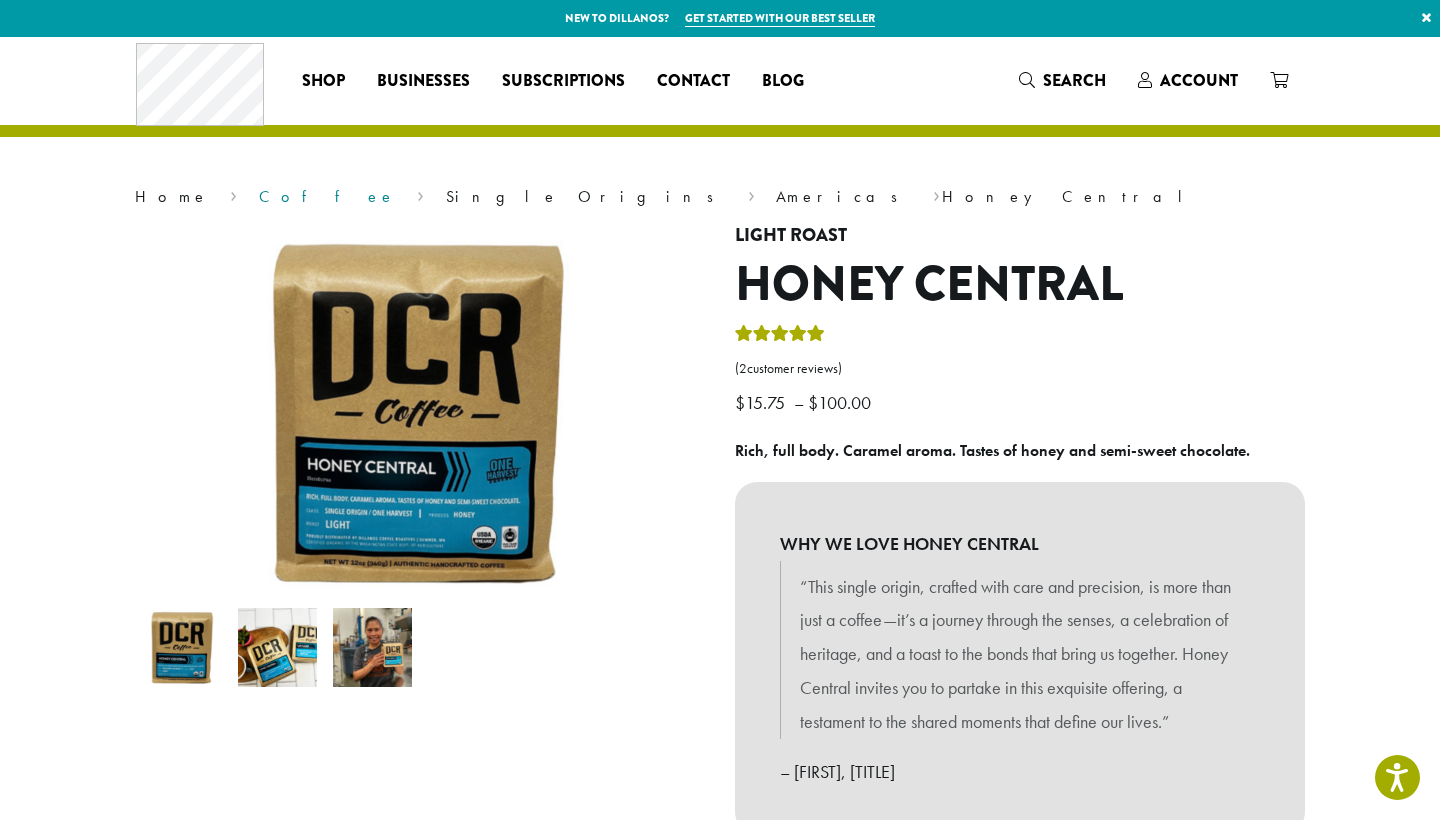 click on "Coffee" at bounding box center [327, 196] 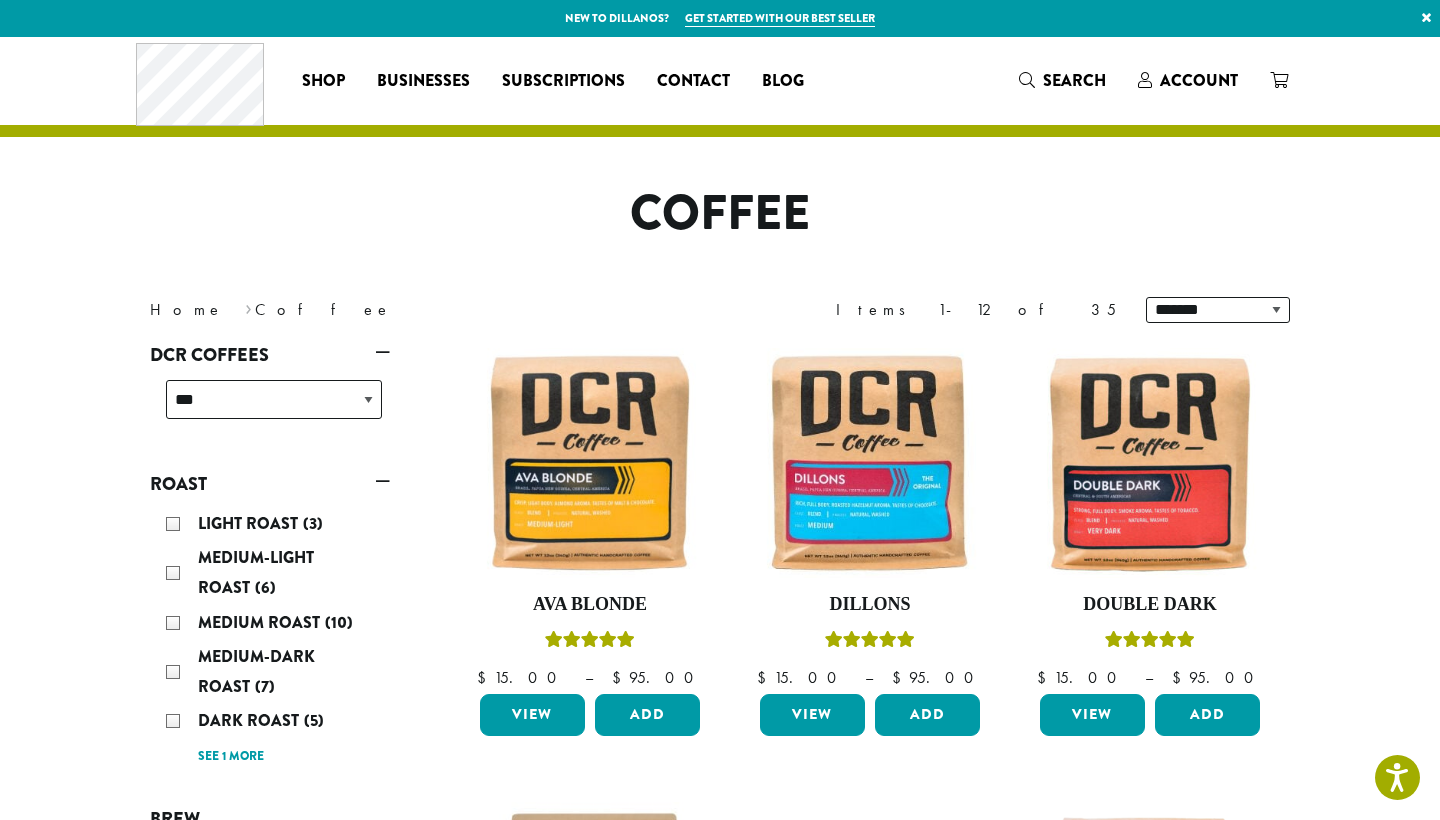 scroll, scrollTop: 0, scrollLeft: 0, axis: both 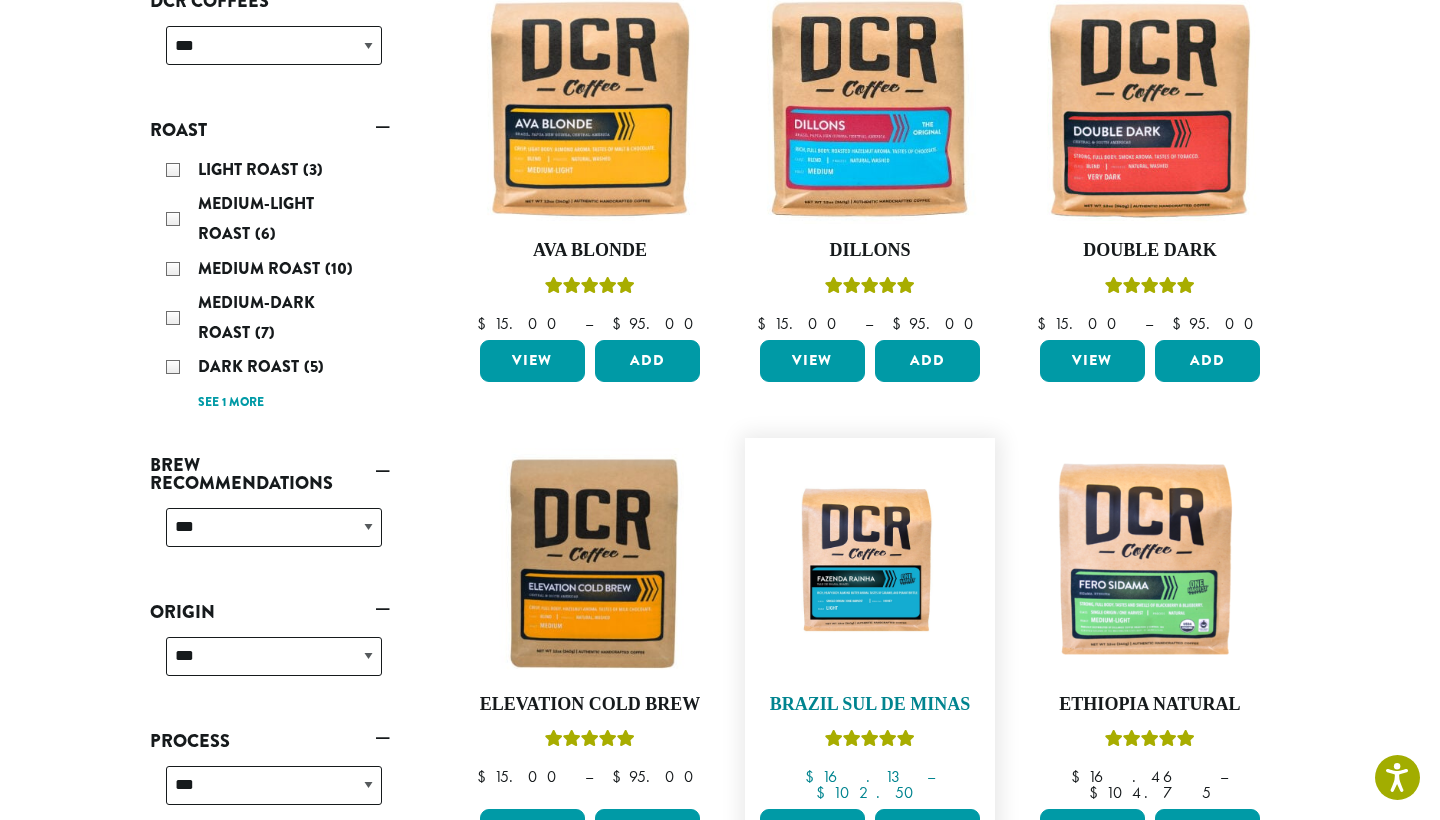 click at bounding box center (870, 563) 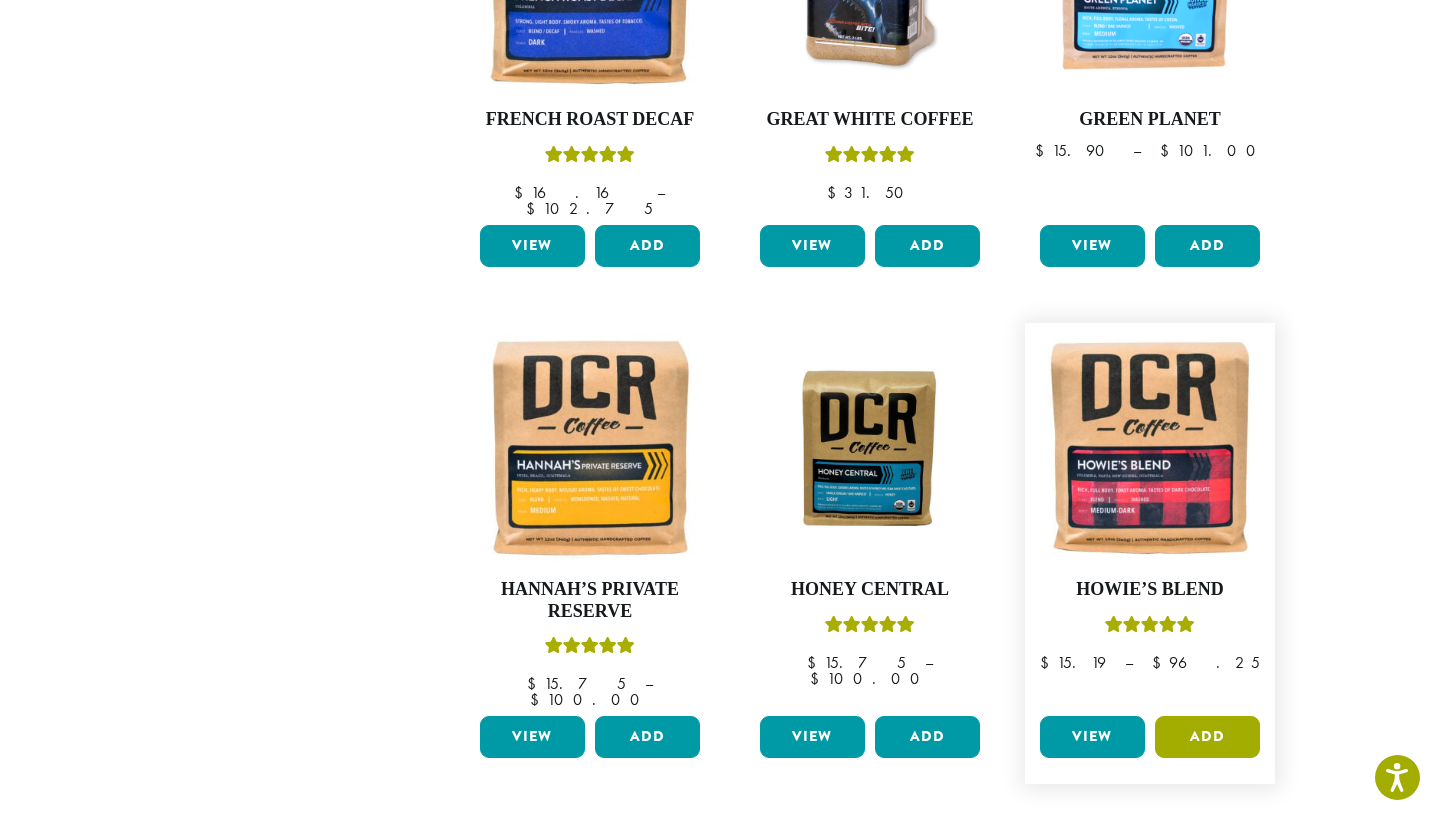 scroll, scrollTop: 1425, scrollLeft: 0, axis: vertical 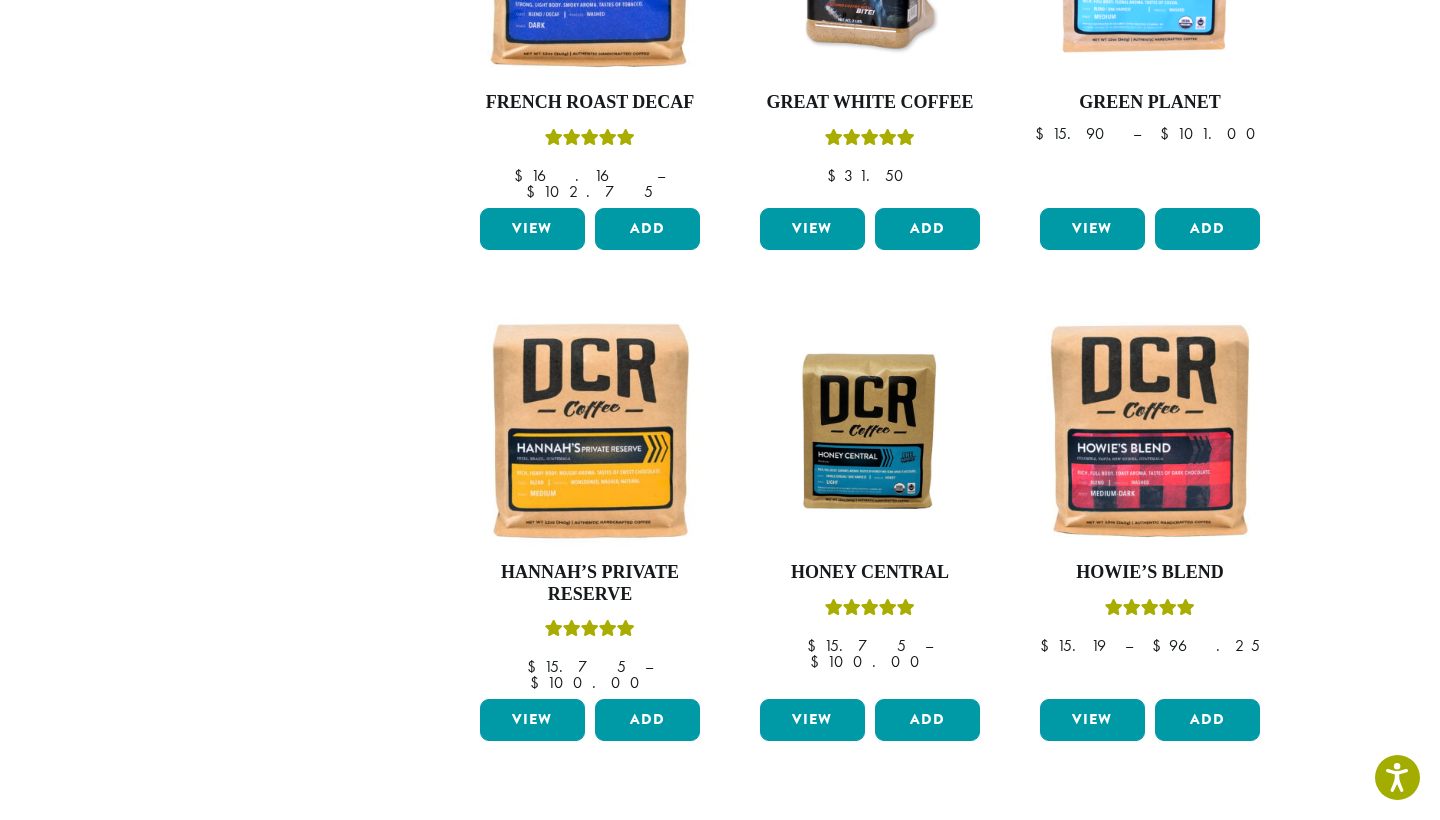click on "Next »" at bounding box center [1211, 834] 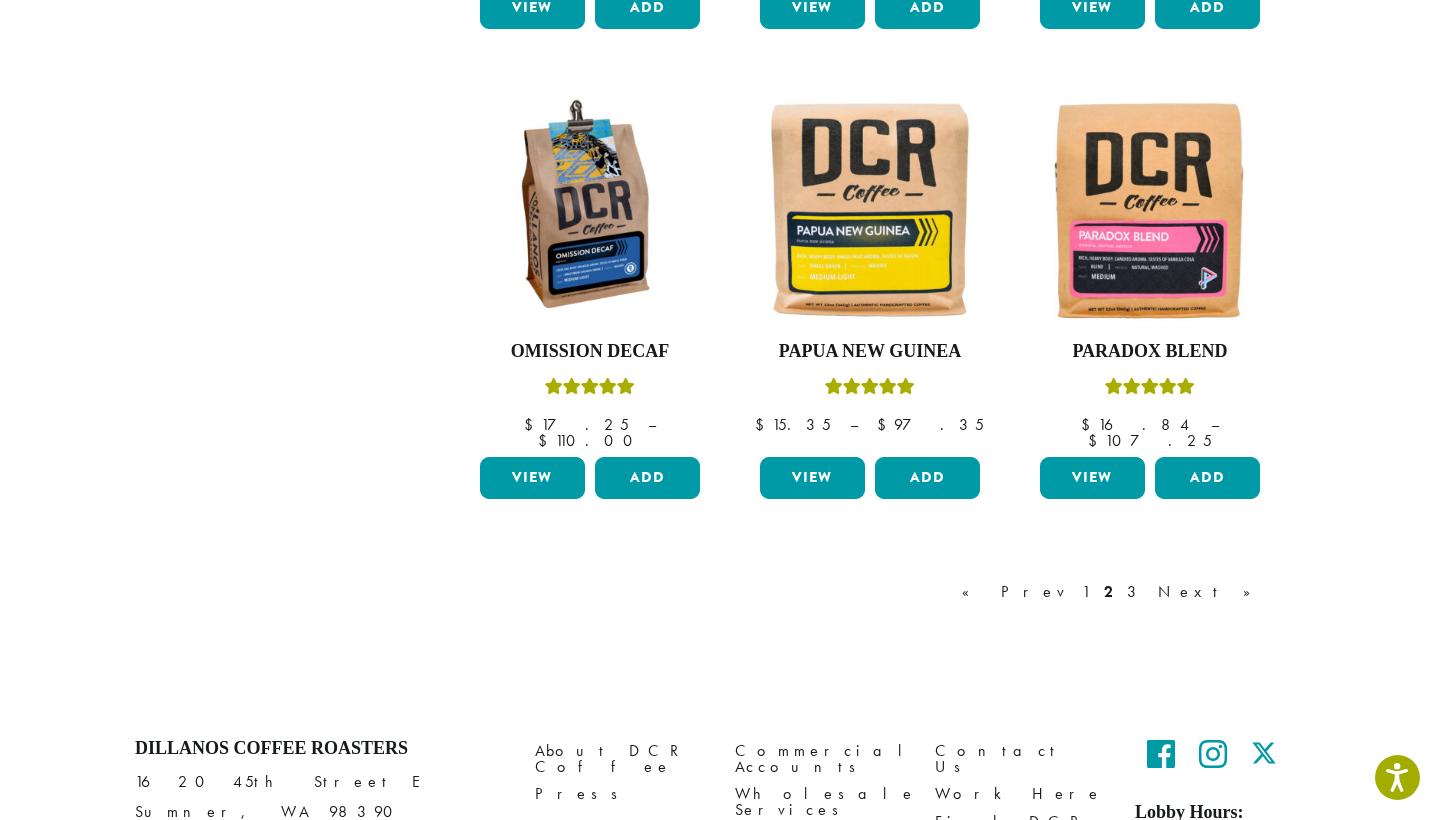 scroll, scrollTop: 1666, scrollLeft: 0, axis: vertical 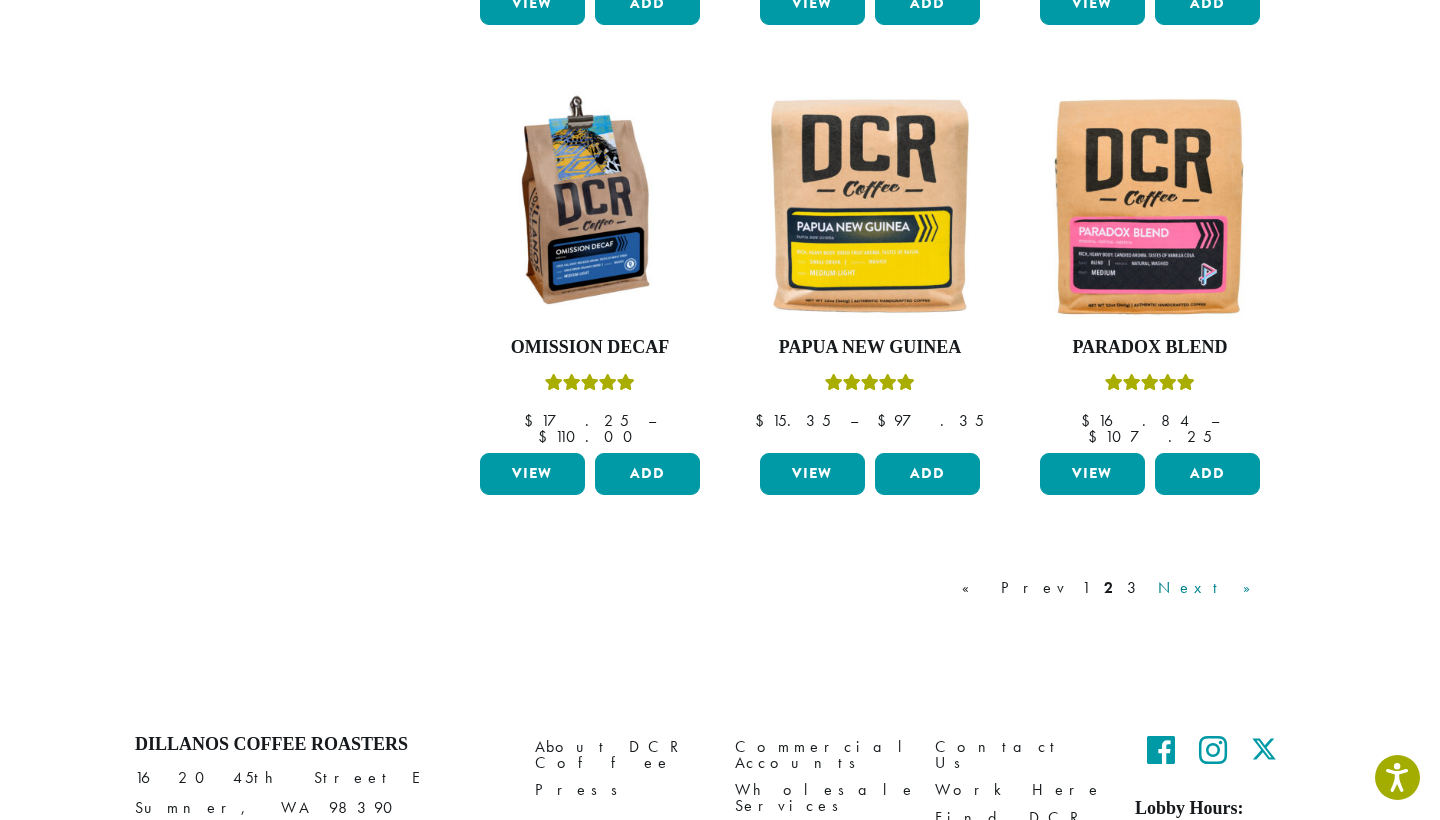 click on "Next »" at bounding box center [1211, 588] 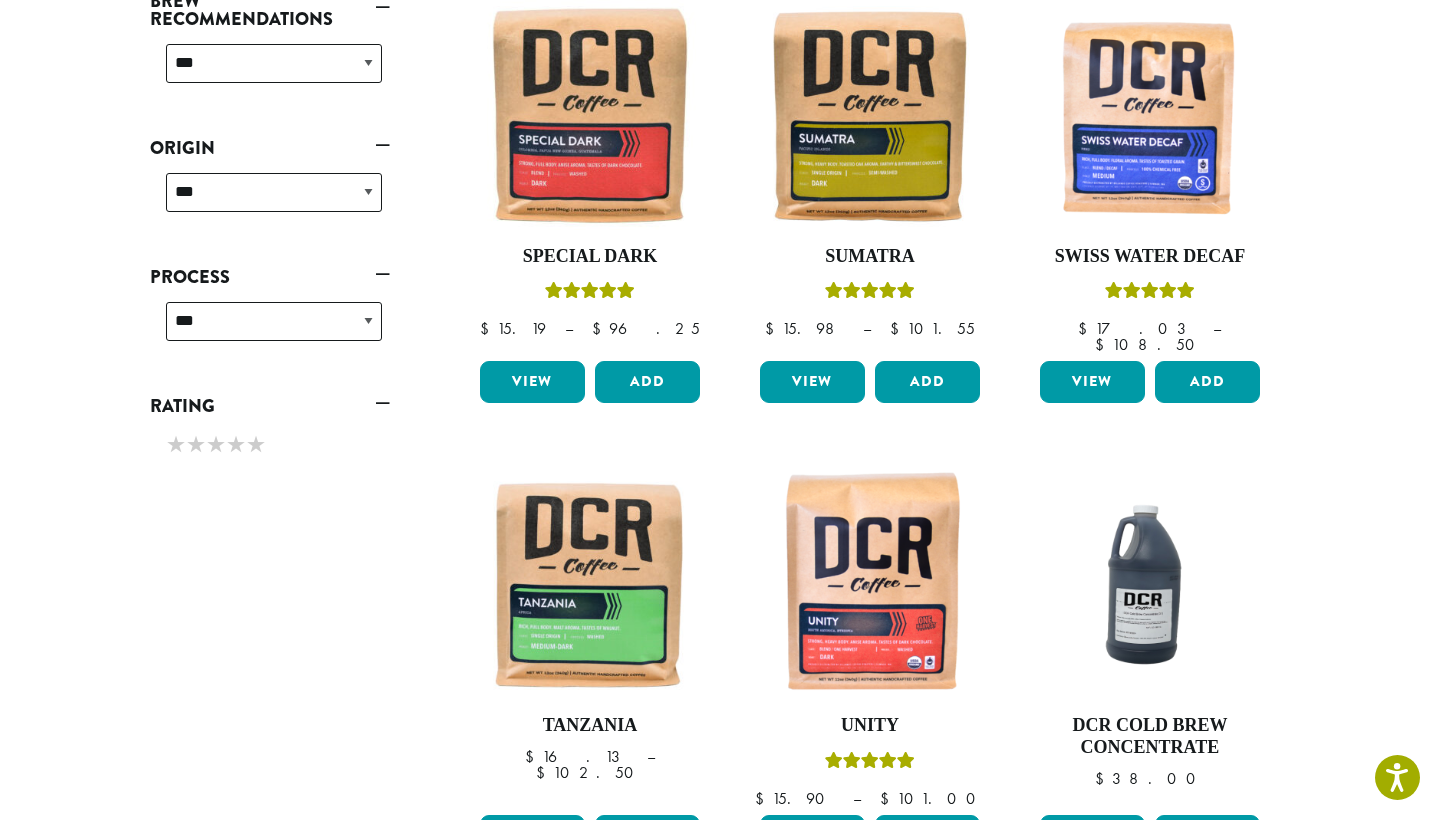 scroll, scrollTop: 824, scrollLeft: 0, axis: vertical 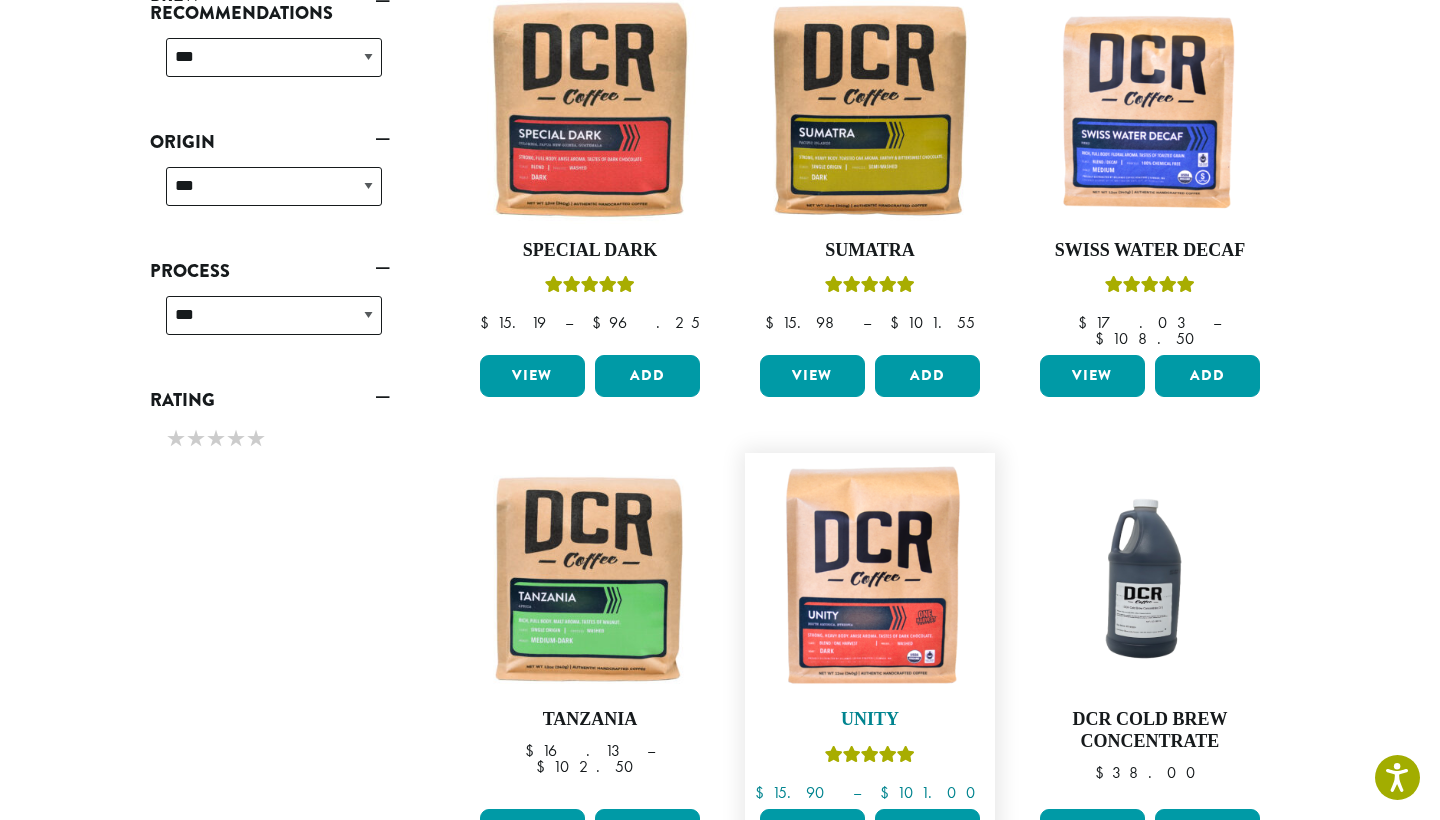 click at bounding box center (870, 578) 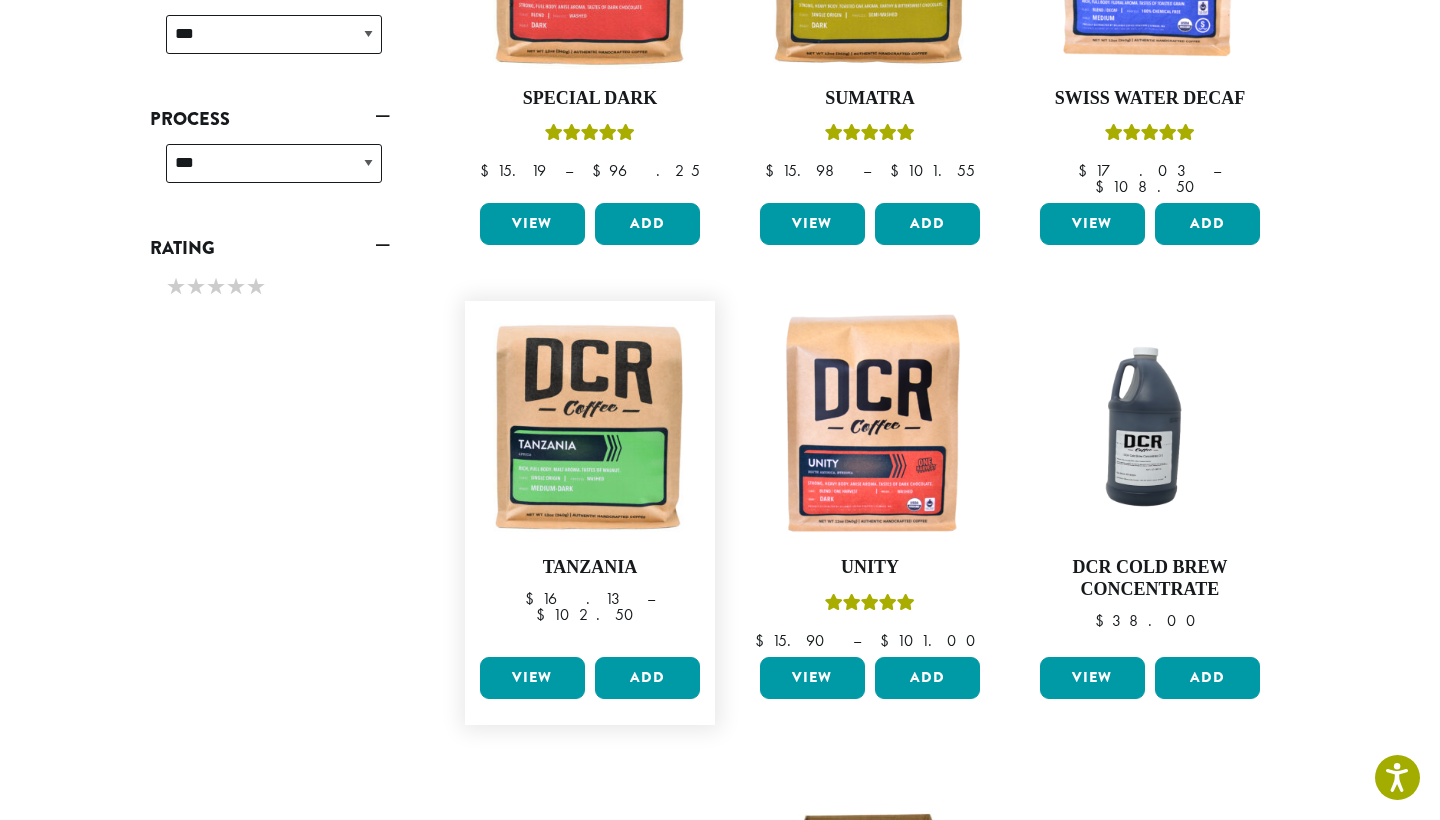 scroll, scrollTop: 971, scrollLeft: 0, axis: vertical 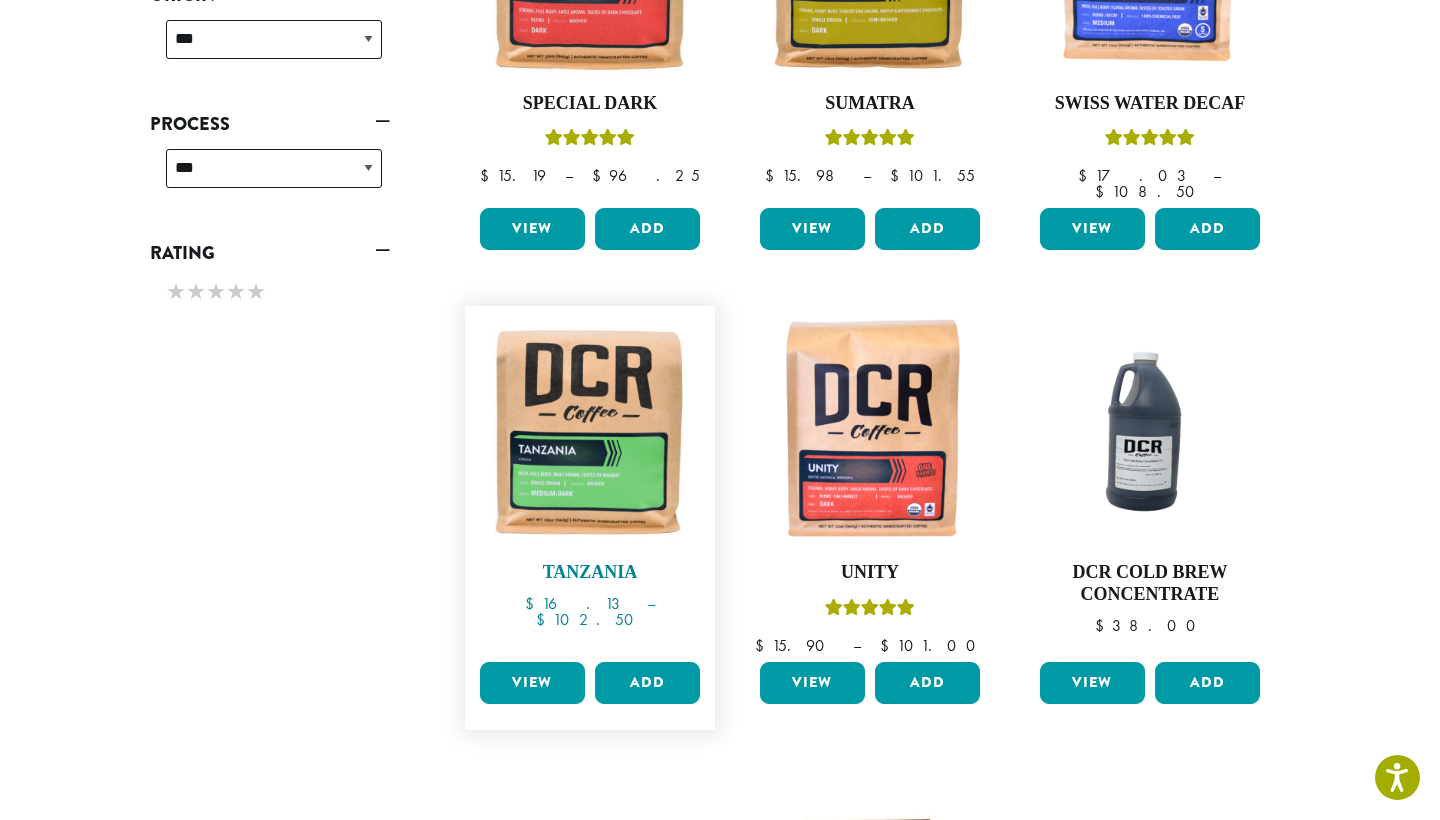 click at bounding box center (590, 431) 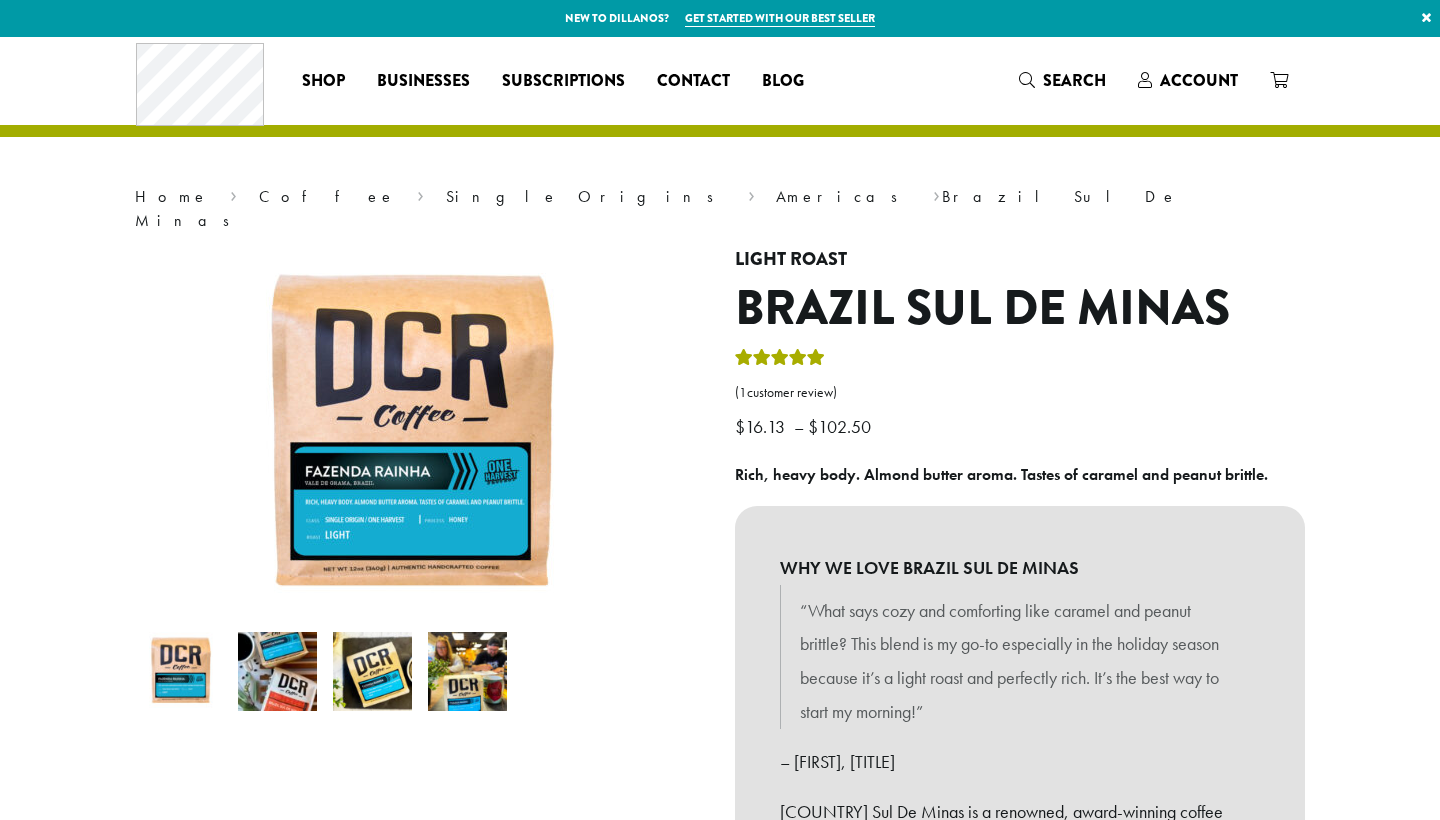 scroll, scrollTop: 0, scrollLeft: 0, axis: both 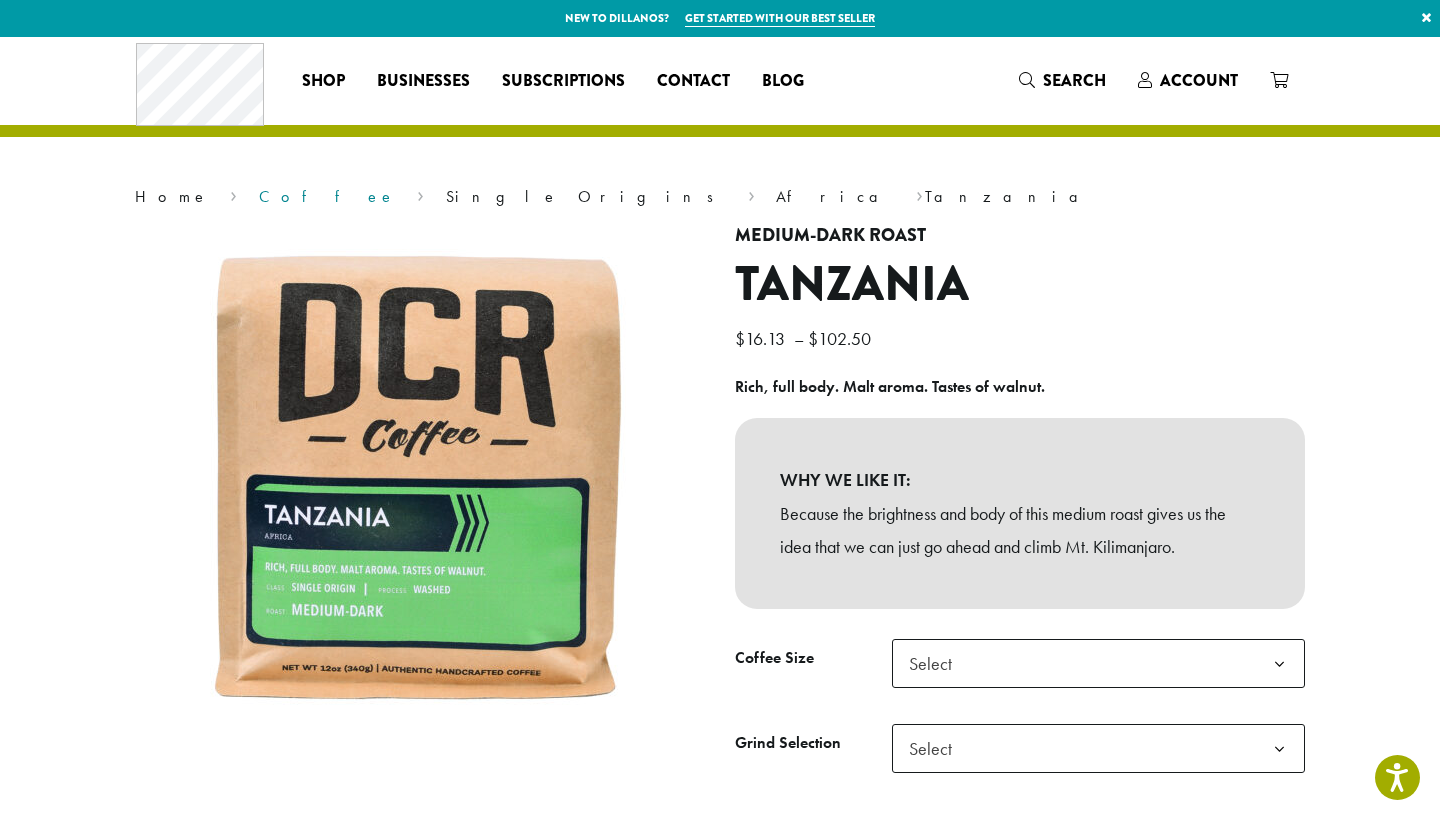 click on "Coffee" at bounding box center (327, 196) 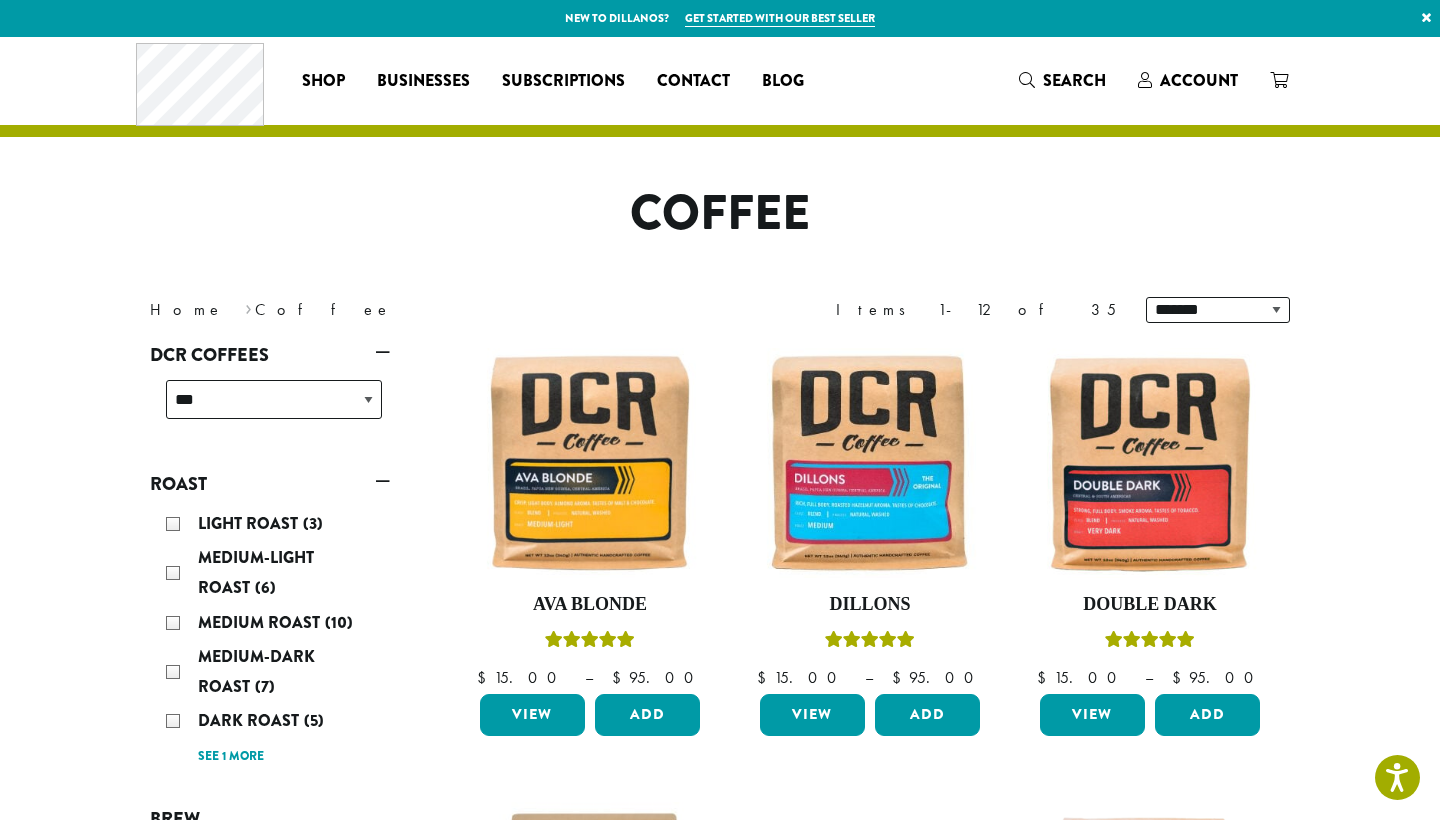 scroll, scrollTop: 0, scrollLeft: 0, axis: both 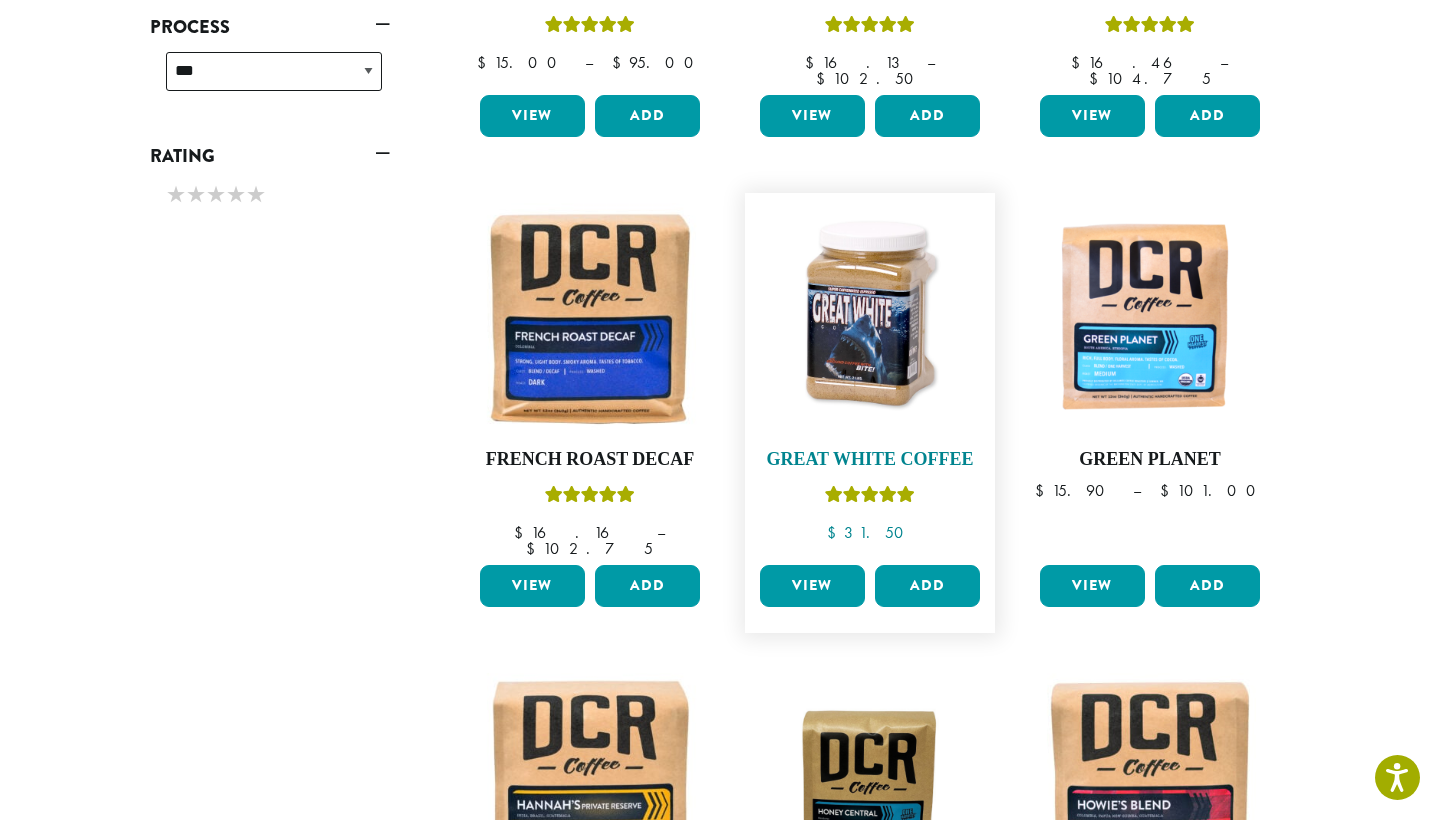 click at bounding box center [870, 318] 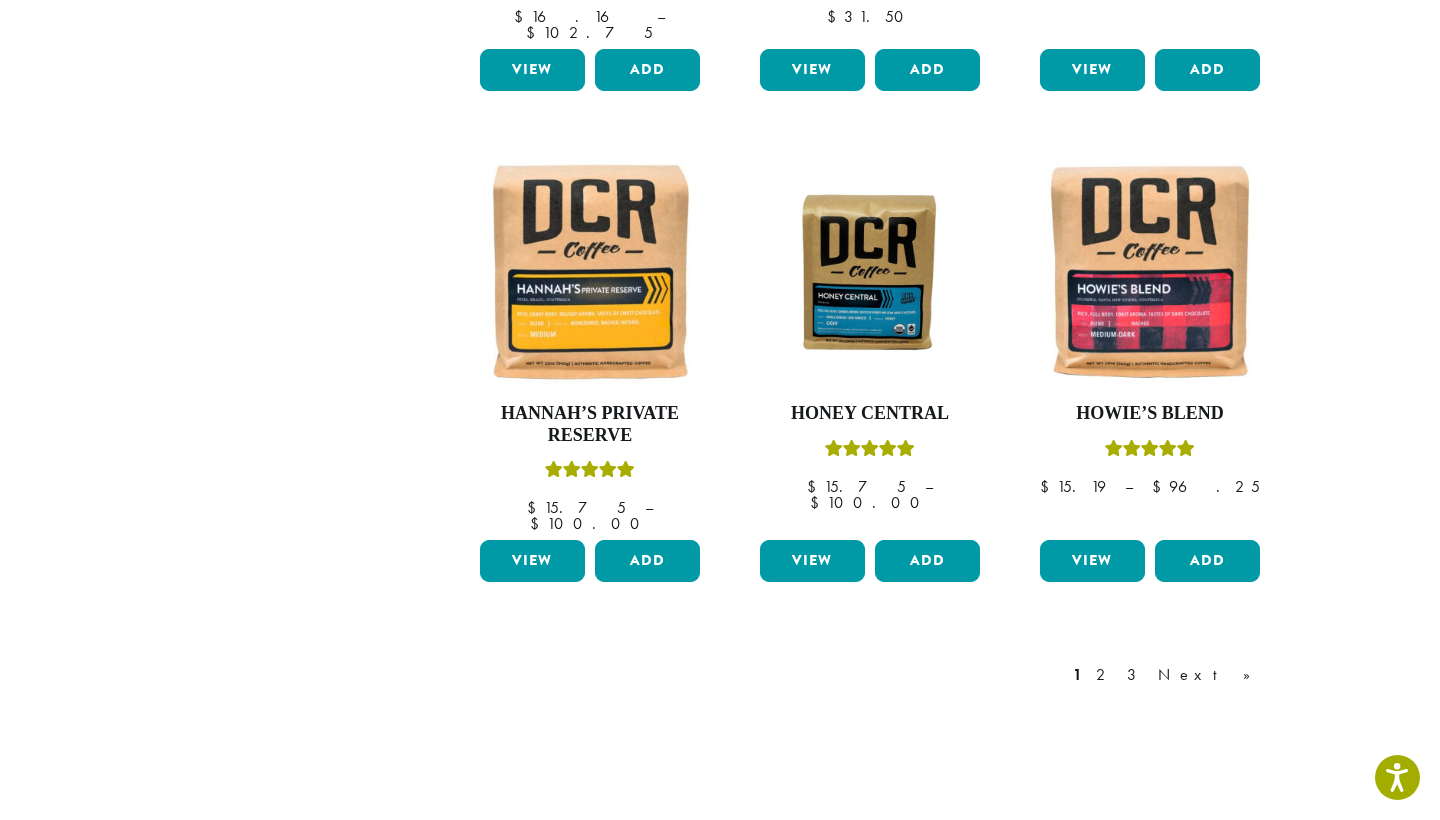 scroll, scrollTop: 1585, scrollLeft: 0, axis: vertical 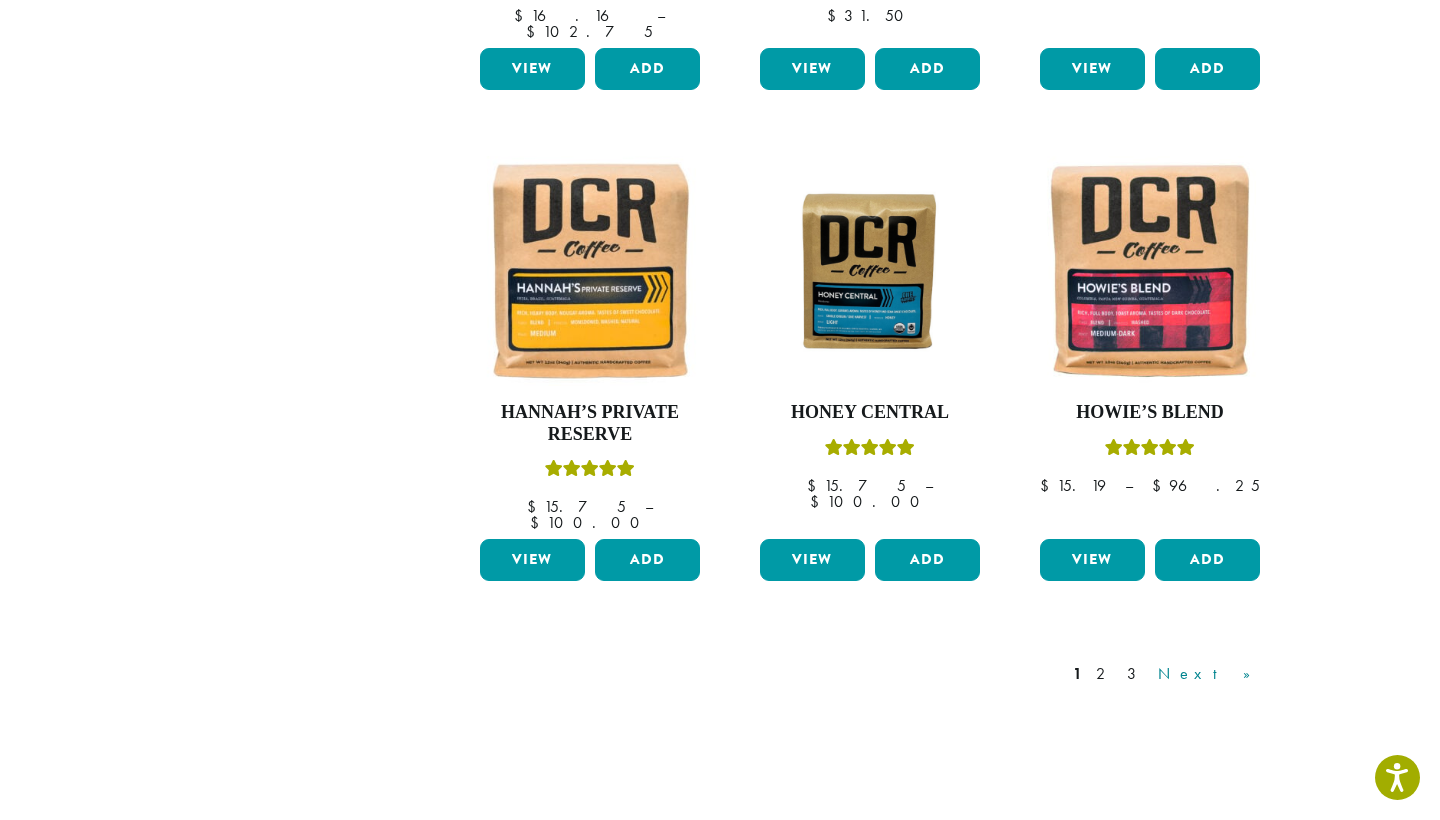 click on "Next »" at bounding box center [1211, 674] 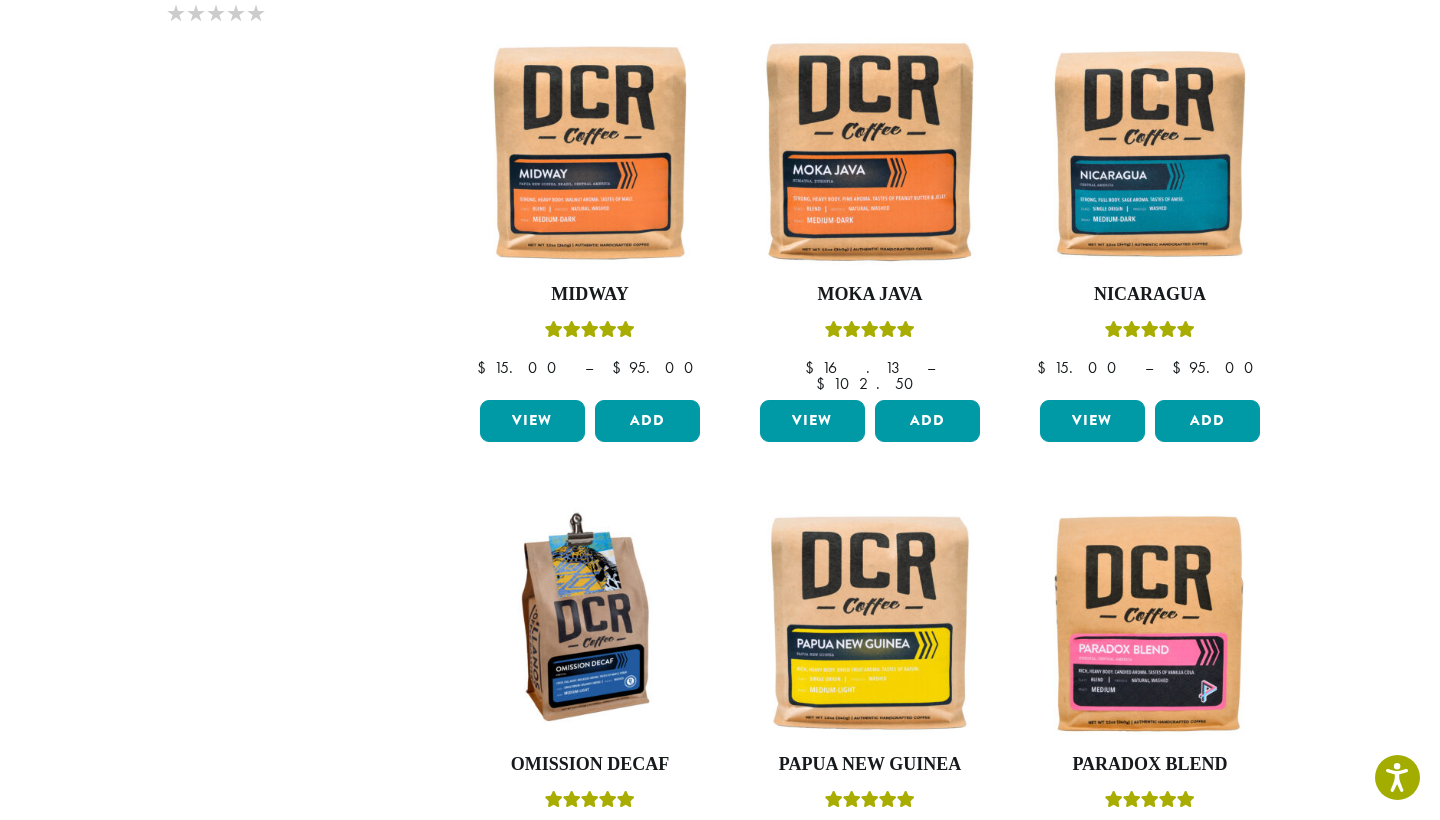 scroll, scrollTop: 122, scrollLeft: 0, axis: vertical 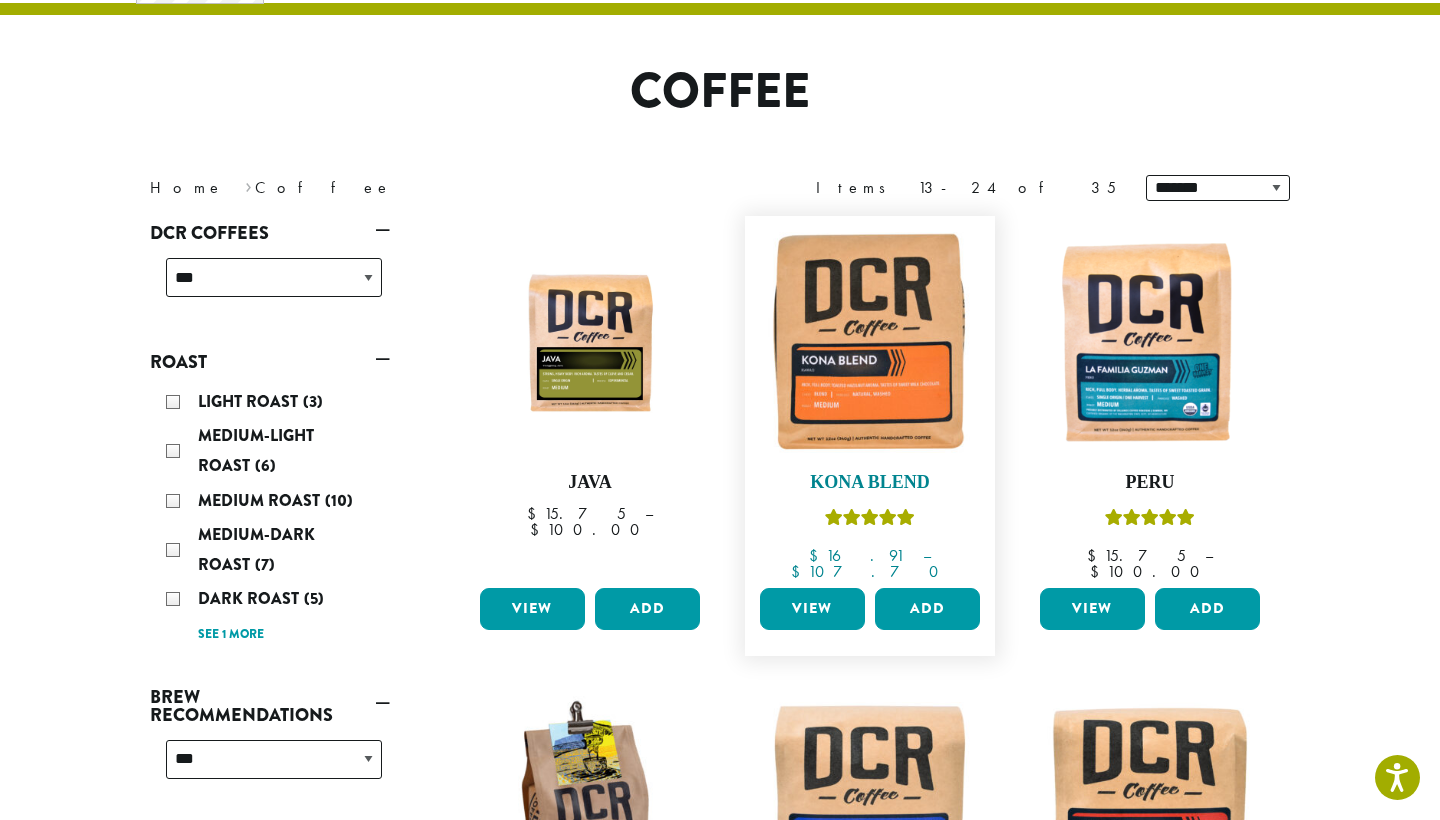 click at bounding box center (870, 341) 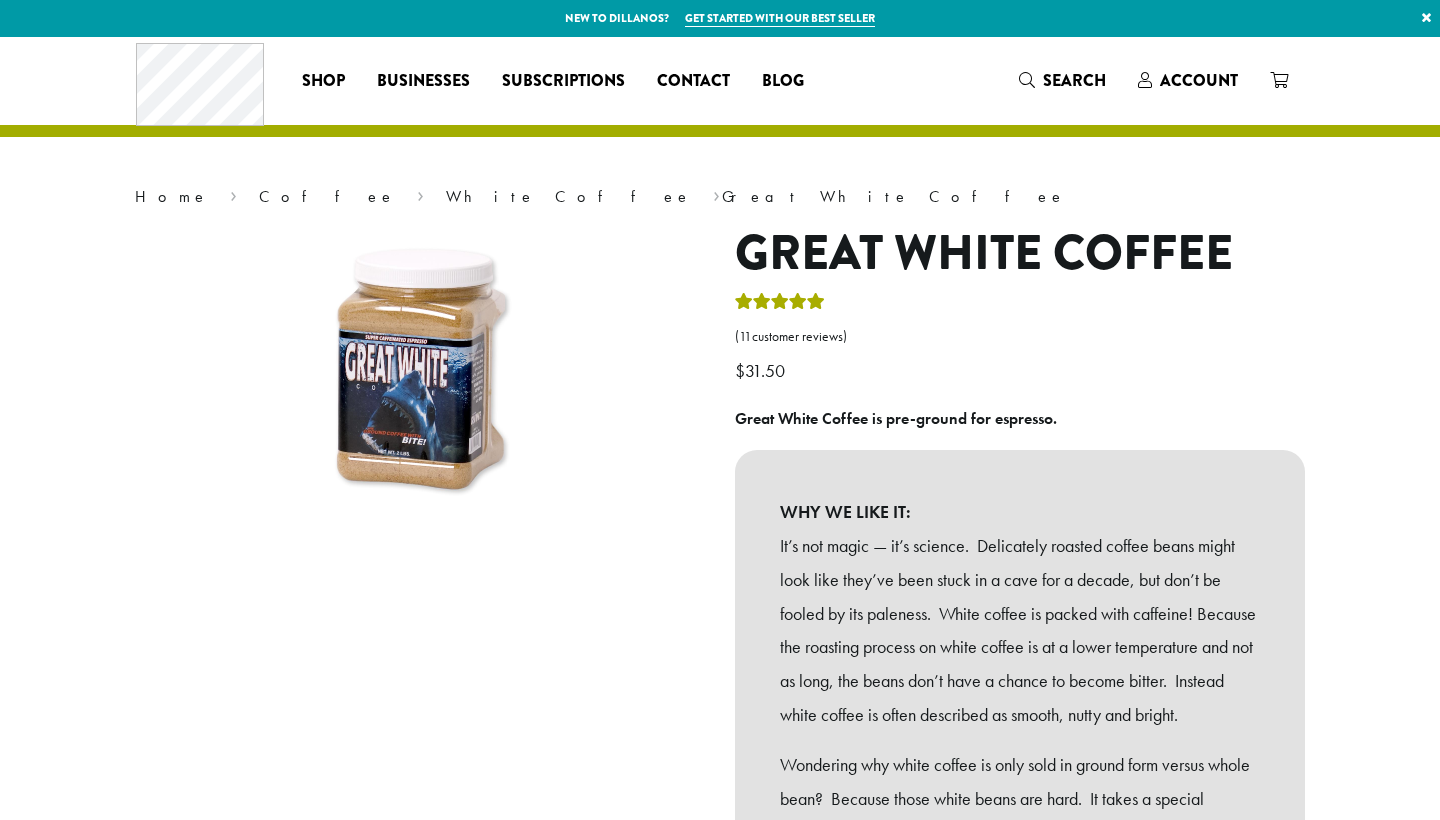 scroll, scrollTop: 0, scrollLeft: 0, axis: both 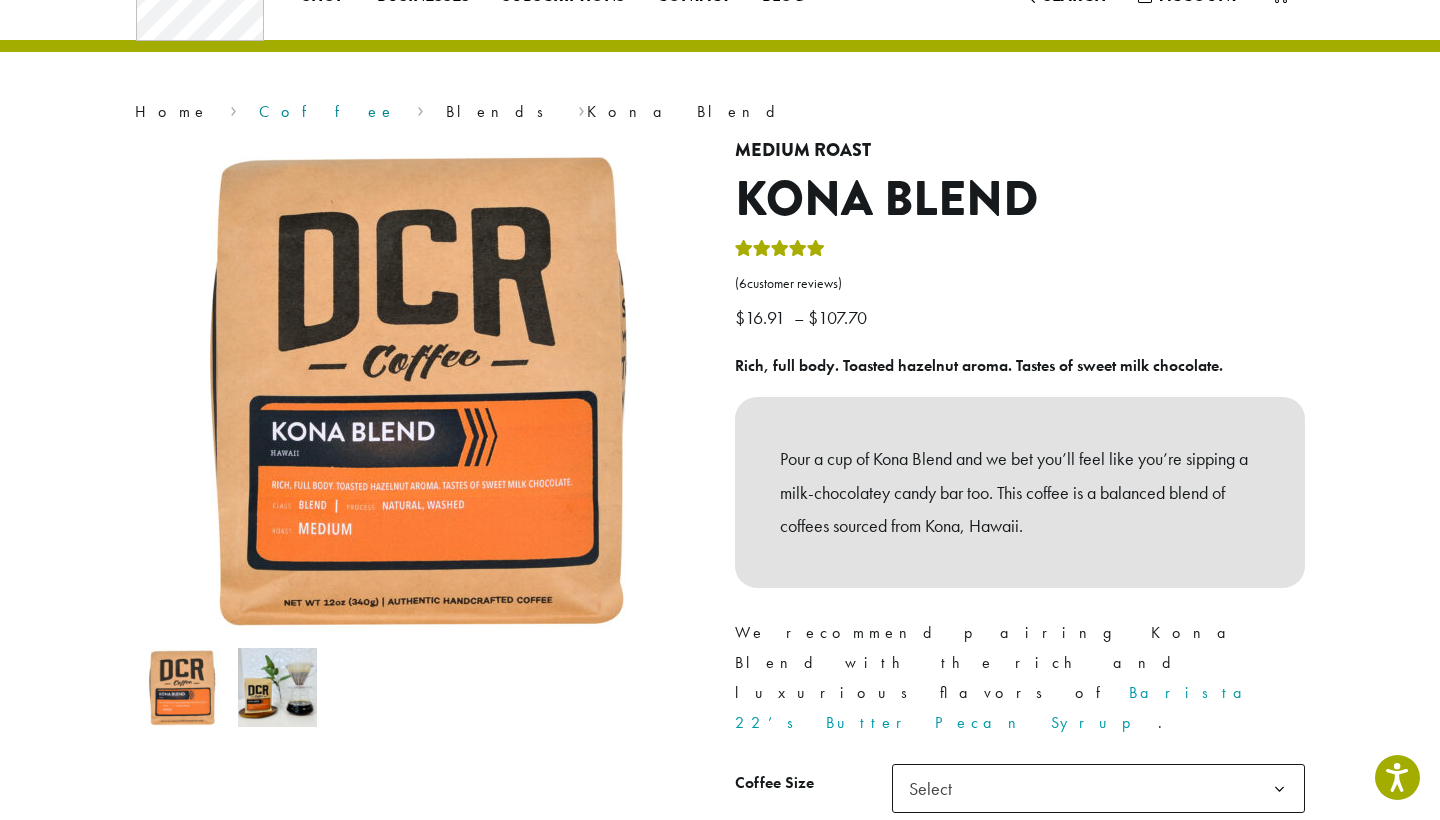 click on "Coffee" at bounding box center [327, 111] 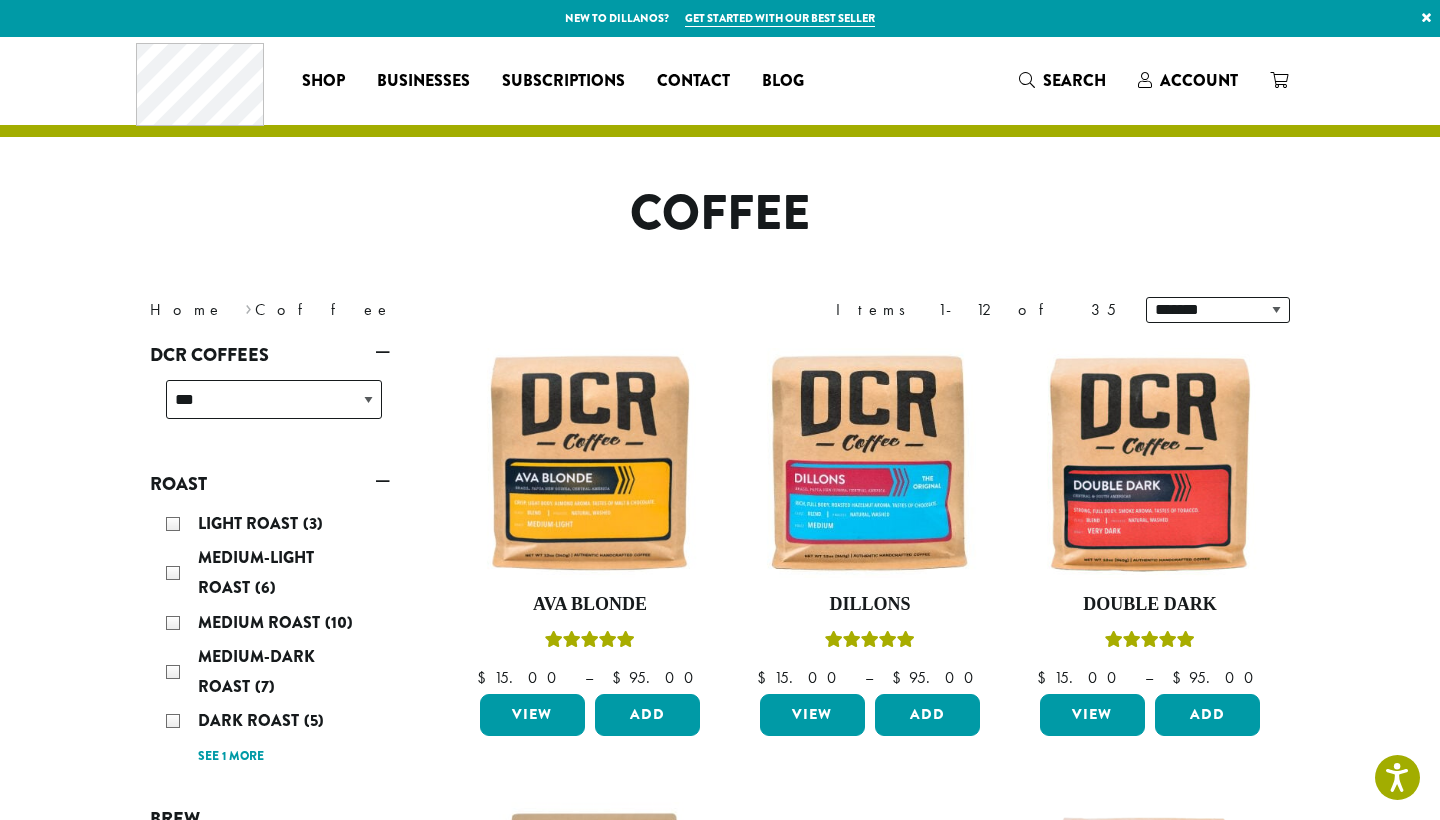 scroll, scrollTop: 0, scrollLeft: 0, axis: both 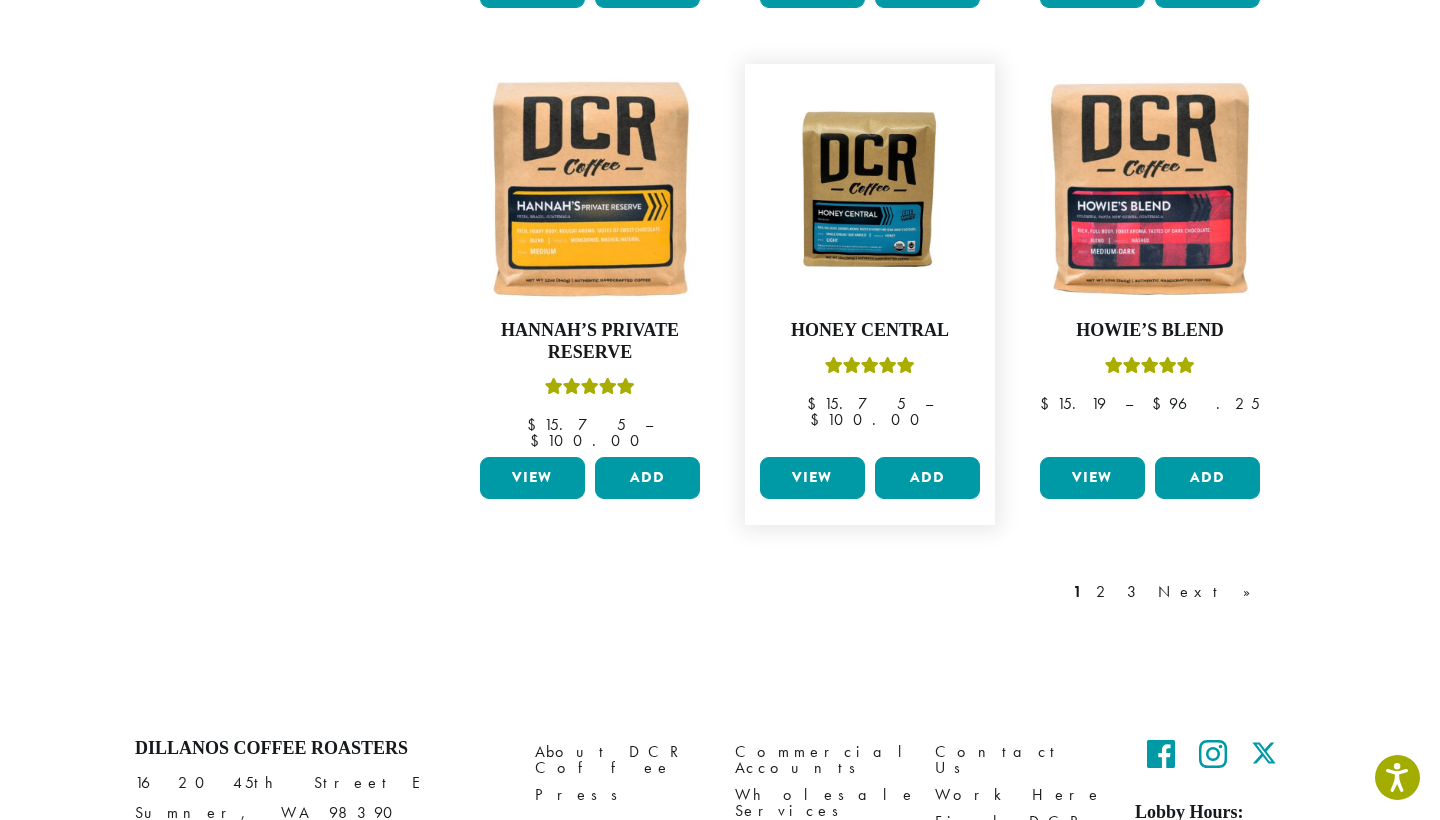 click on "View" at bounding box center [812, 478] 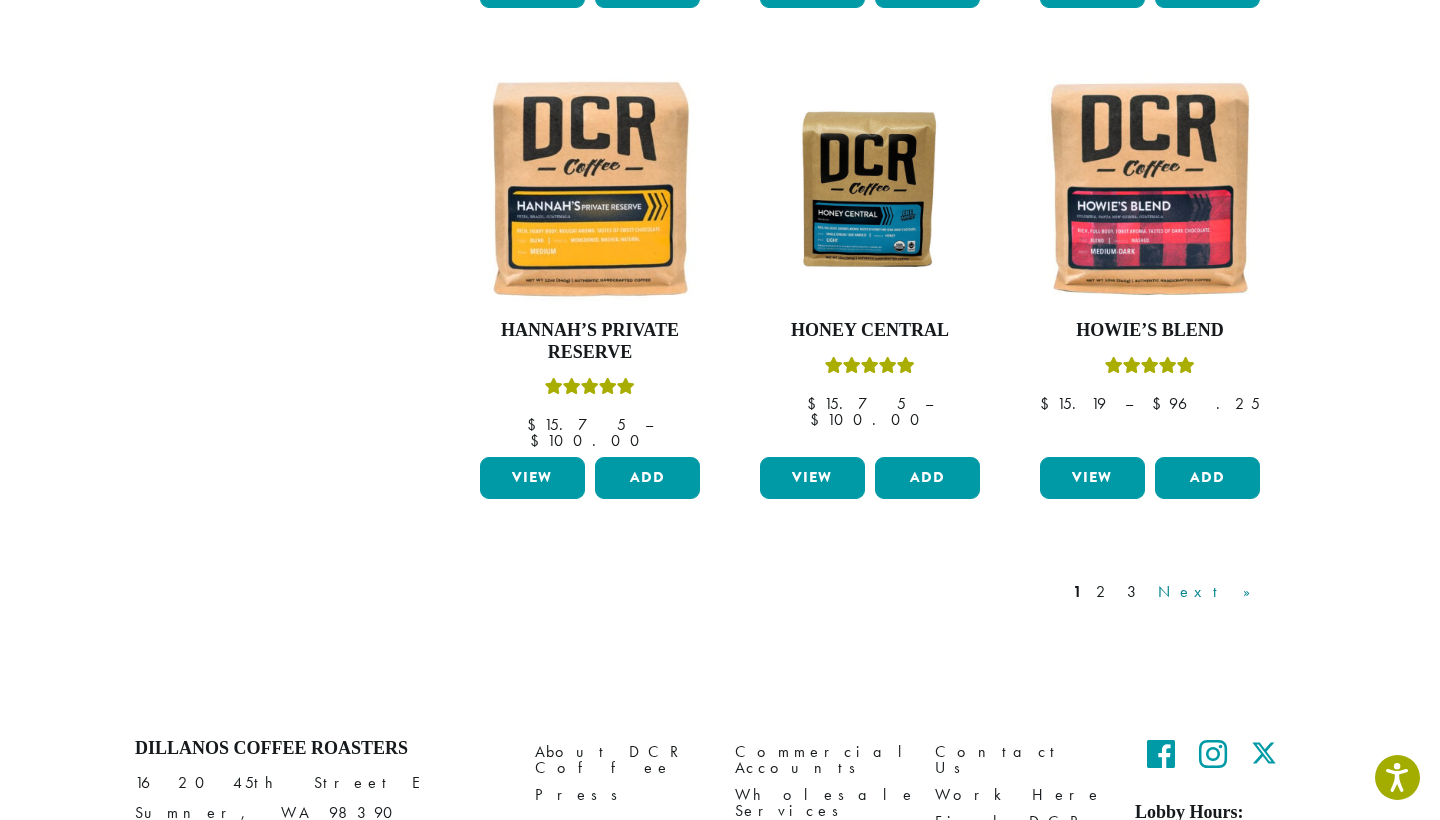 click on "Next »" at bounding box center [1211, 592] 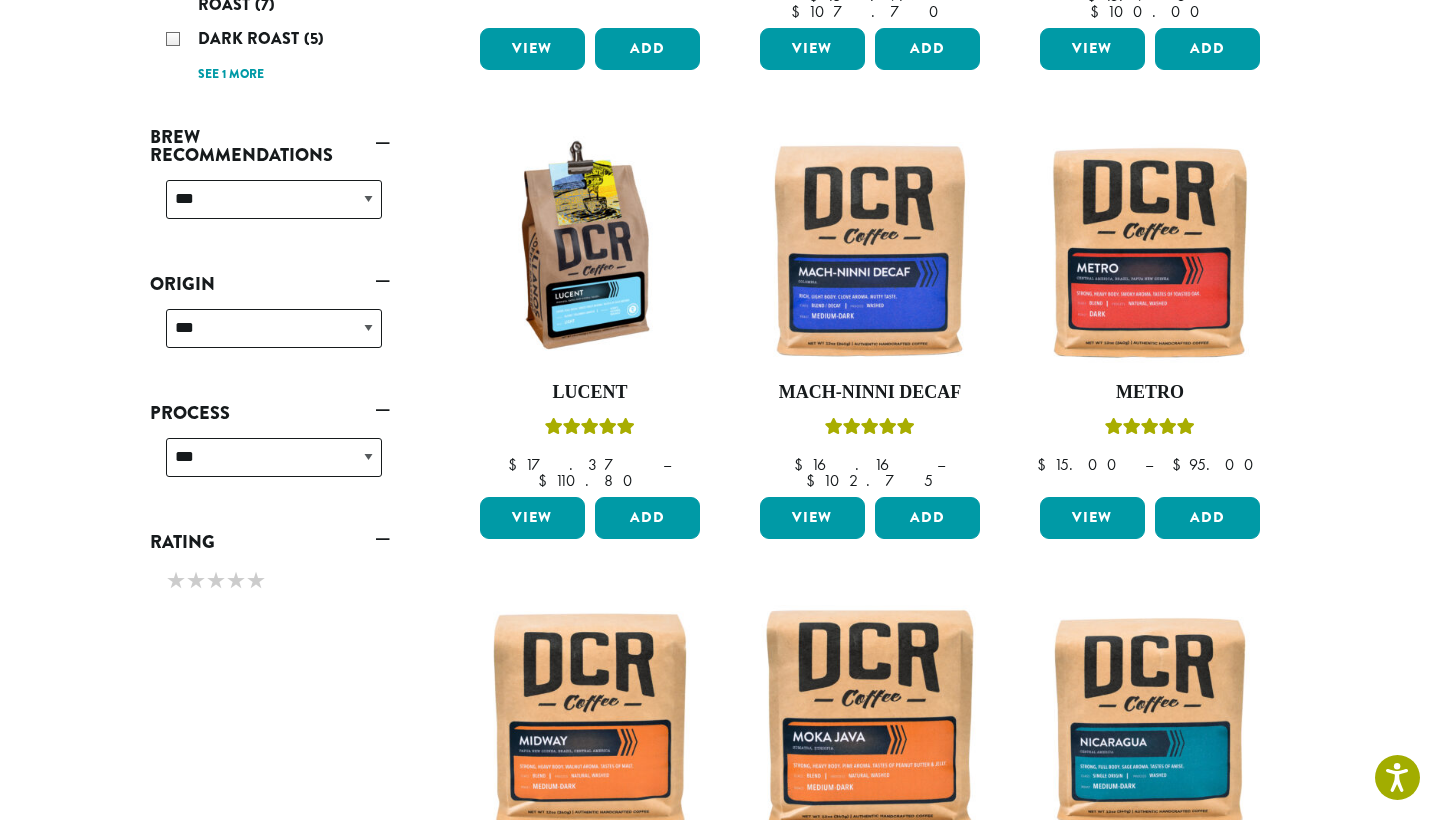 scroll, scrollTop: 683, scrollLeft: 0, axis: vertical 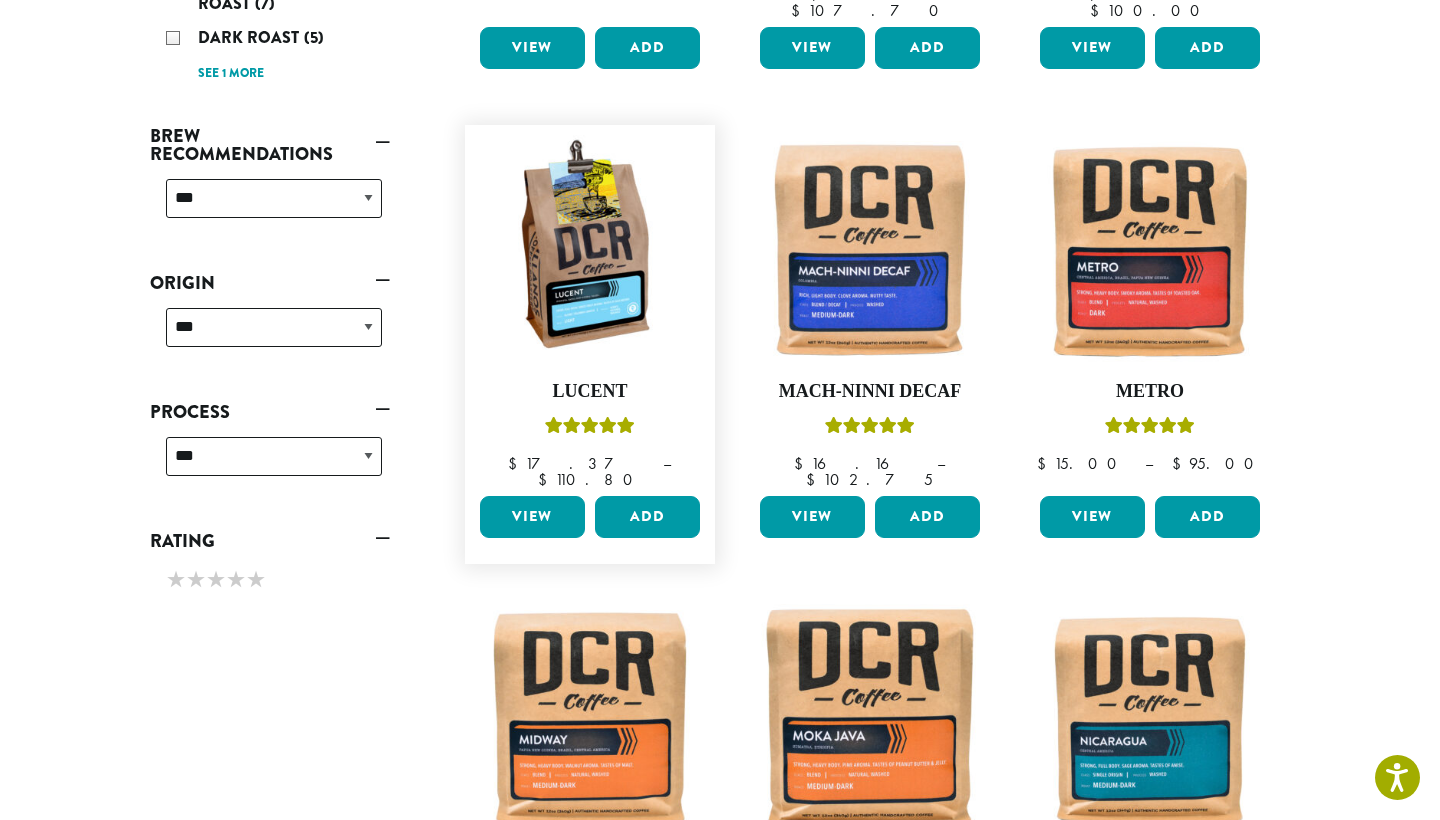 click on "View" at bounding box center (532, 517) 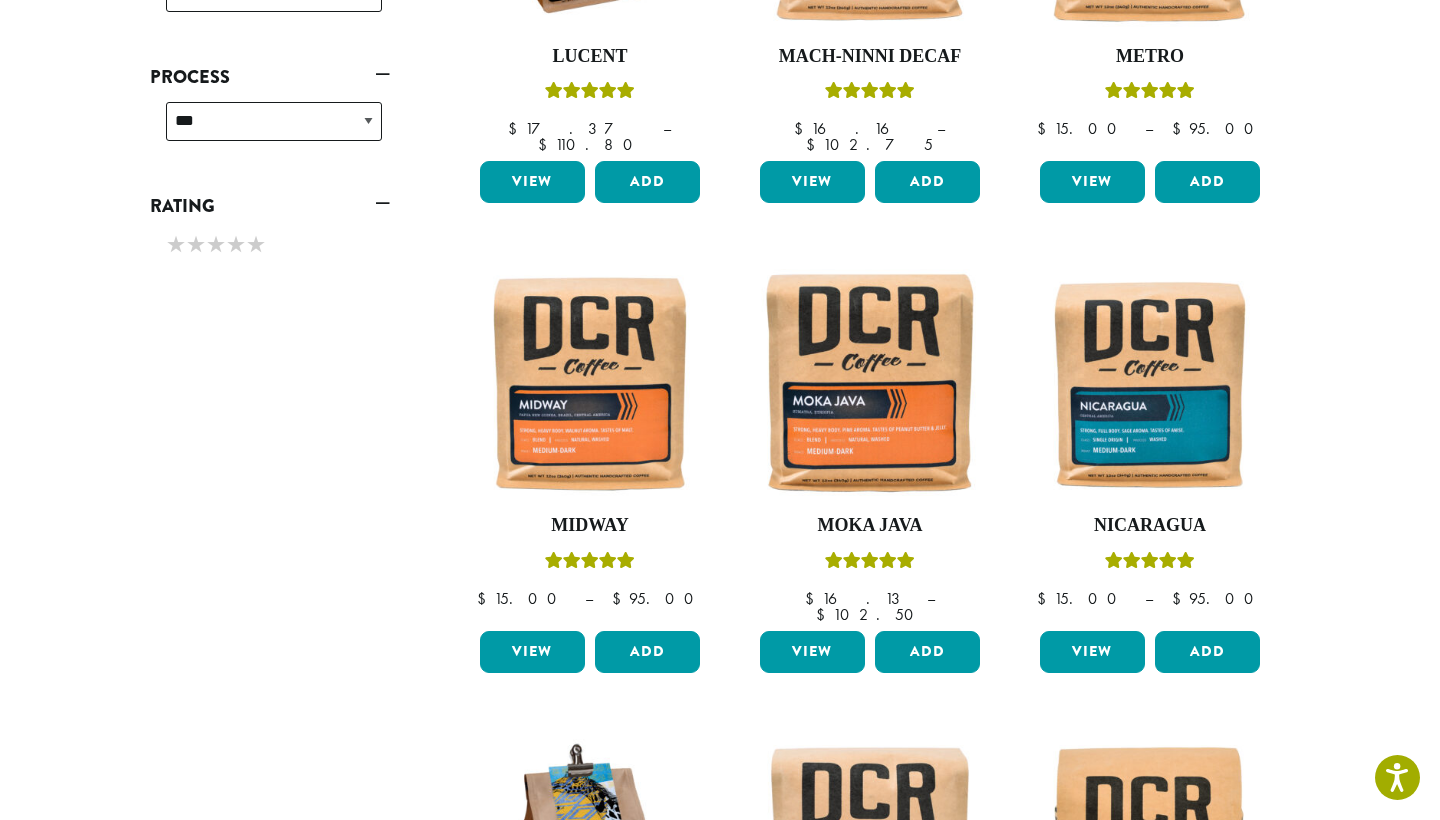 scroll, scrollTop: 1019, scrollLeft: 0, axis: vertical 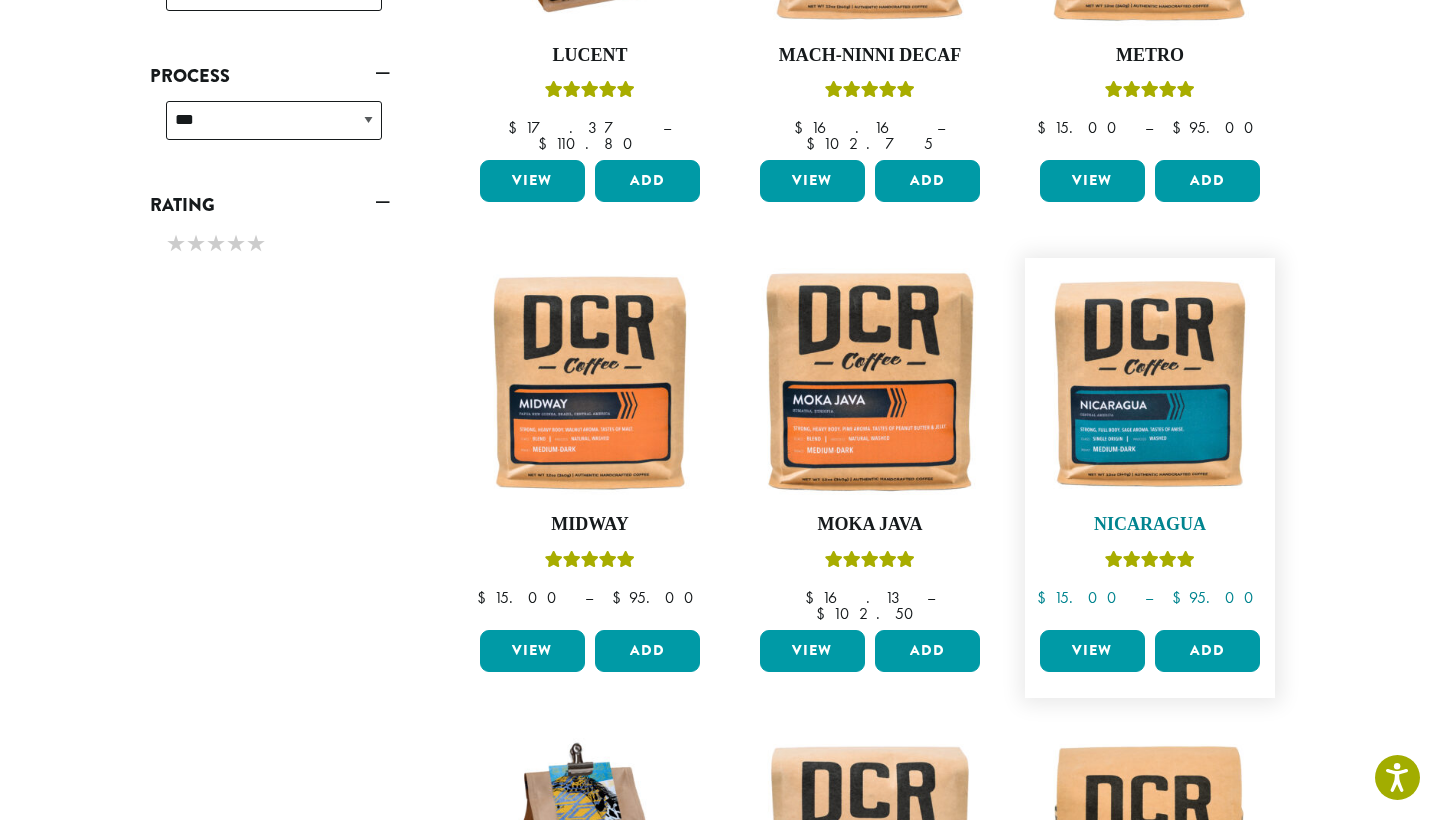 click at bounding box center (1150, 383) 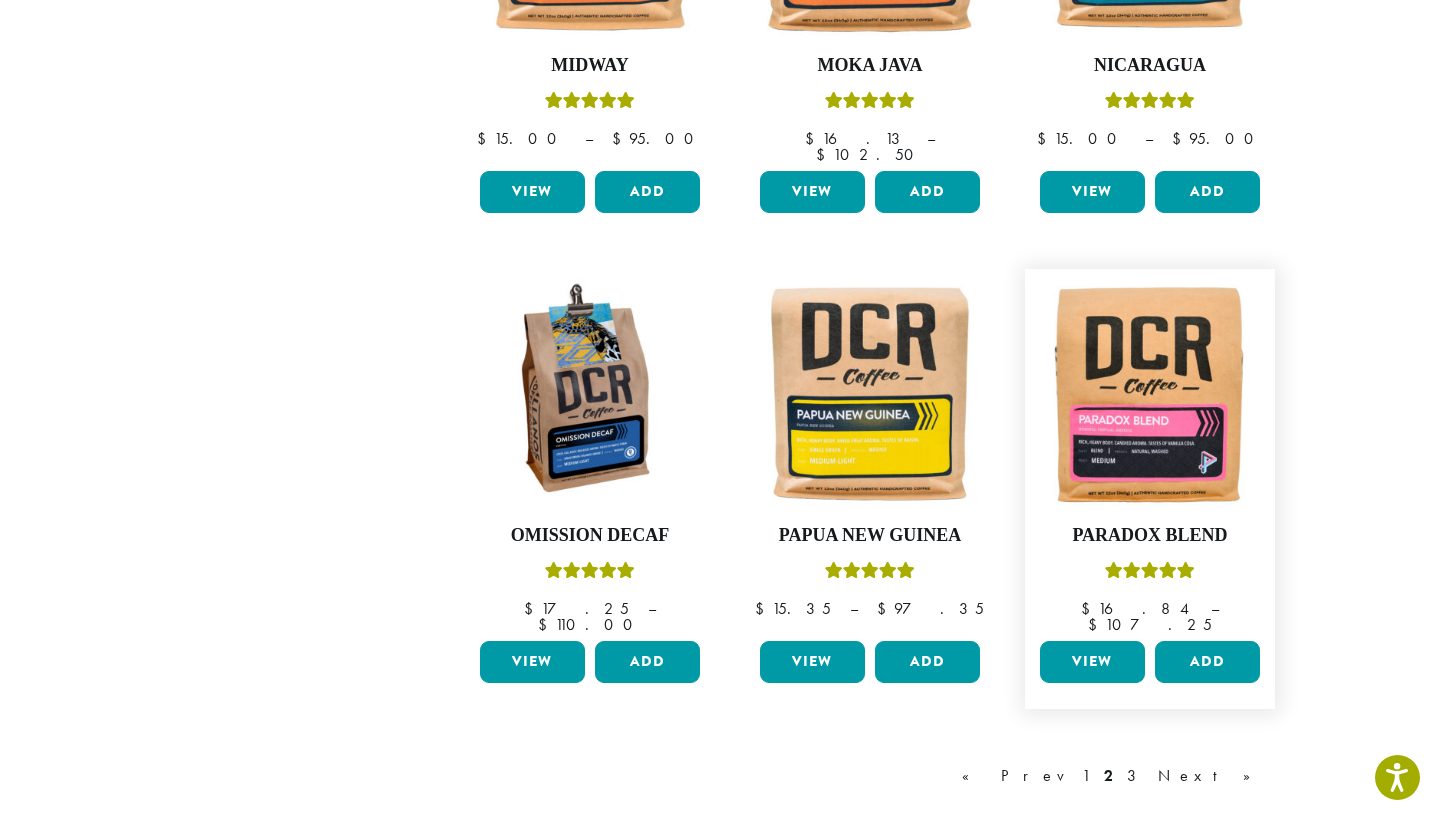scroll, scrollTop: 1497, scrollLeft: 0, axis: vertical 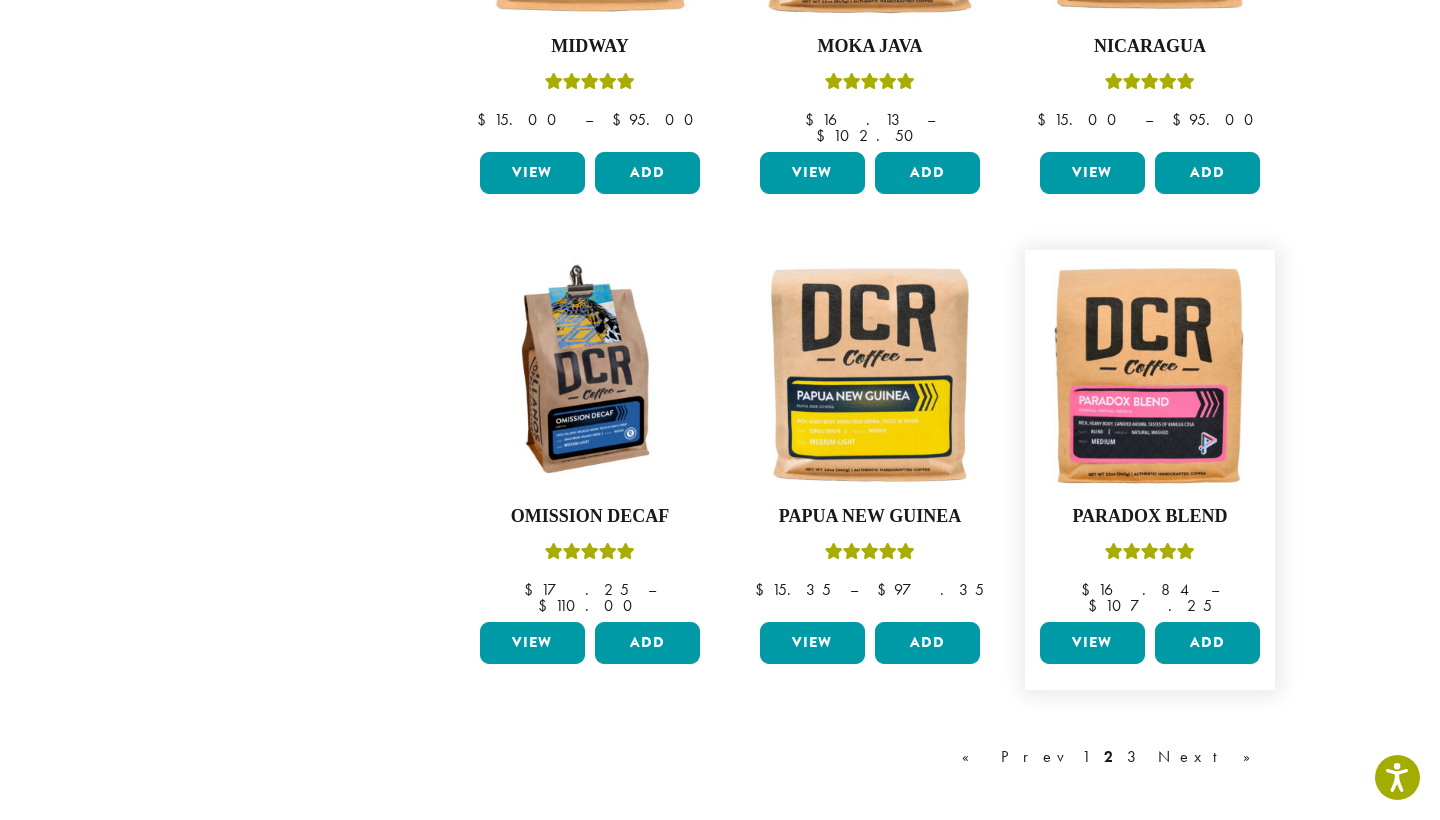 click on "View" at bounding box center [1092, 643] 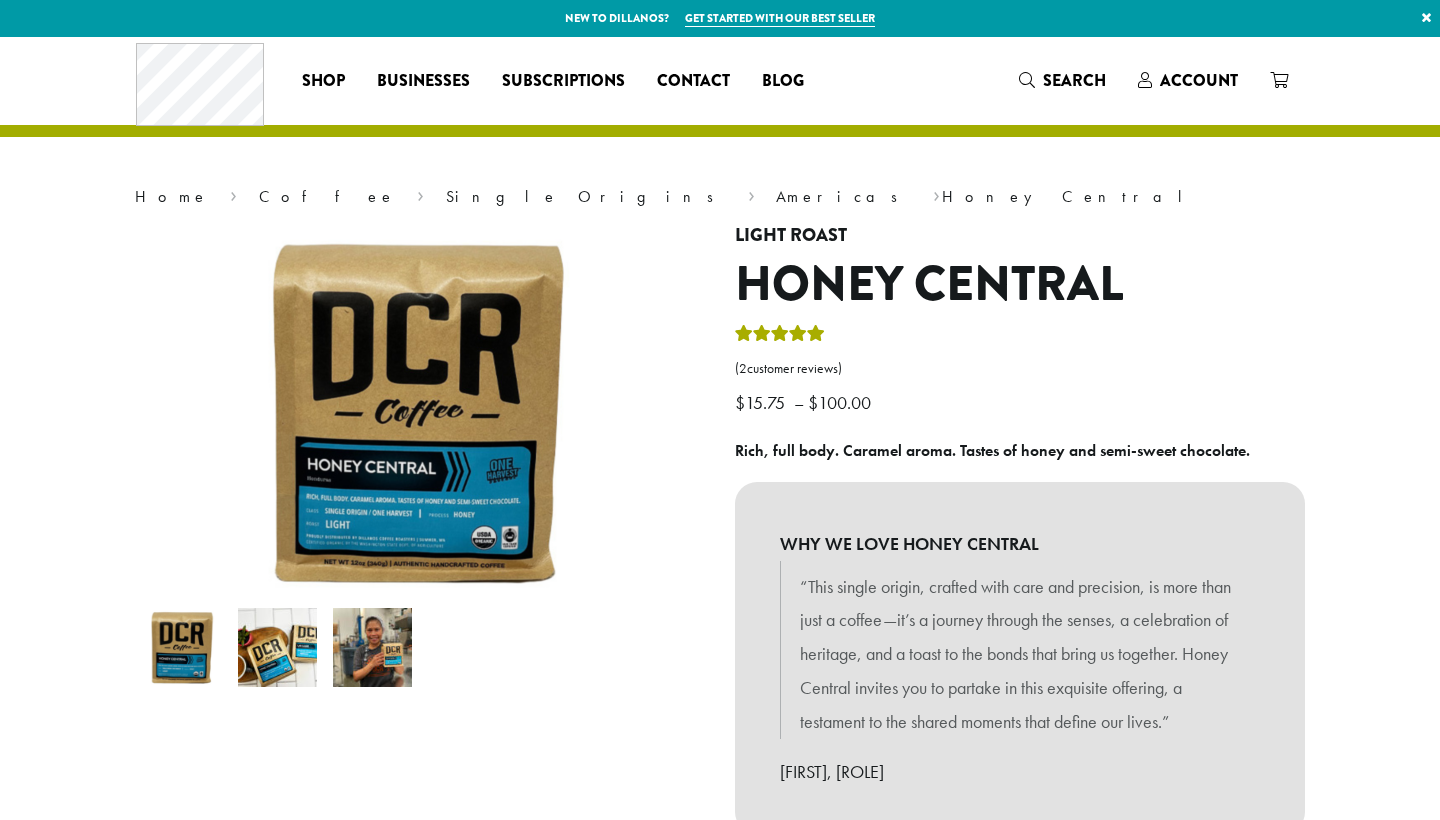 scroll, scrollTop: 0, scrollLeft: 0, axis: both 